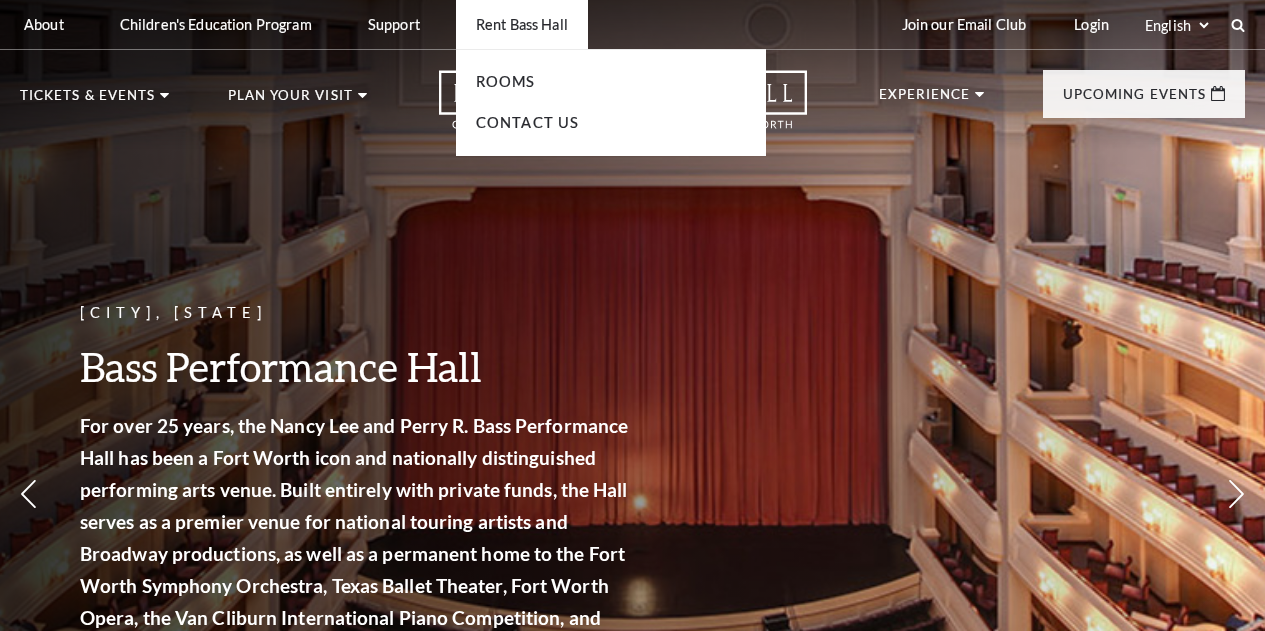 scroll, scrollTop: 0, scrollLeft: 0, axis: both 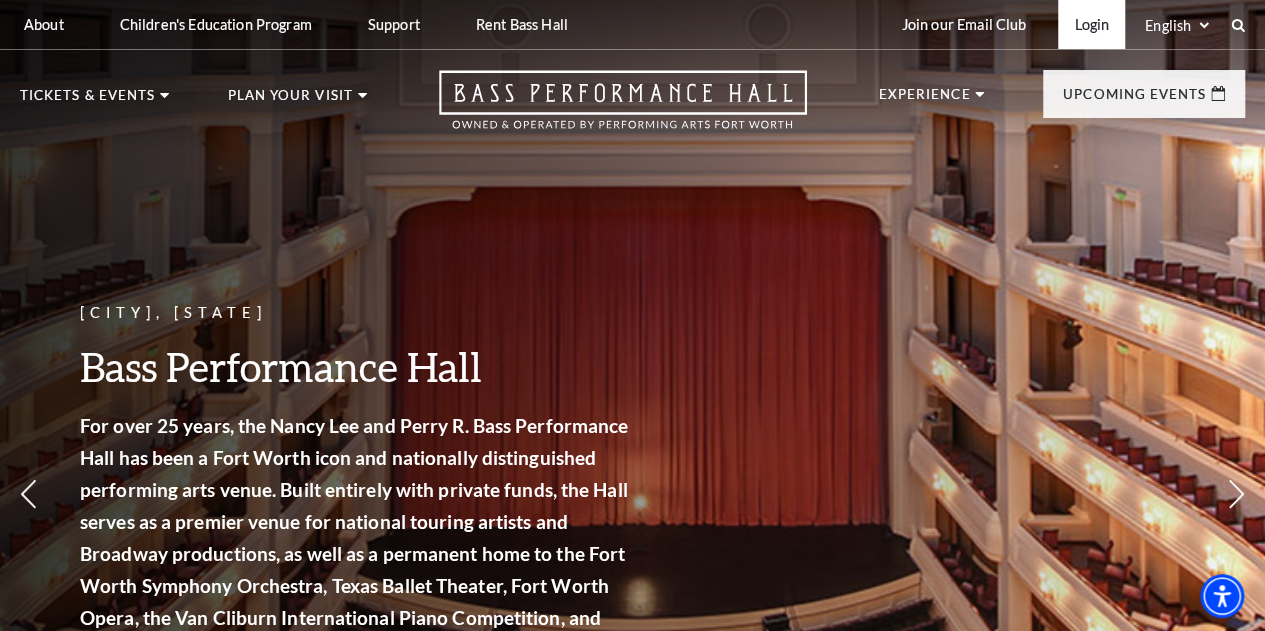 click on "Login" at bounding box center (1091, 24) 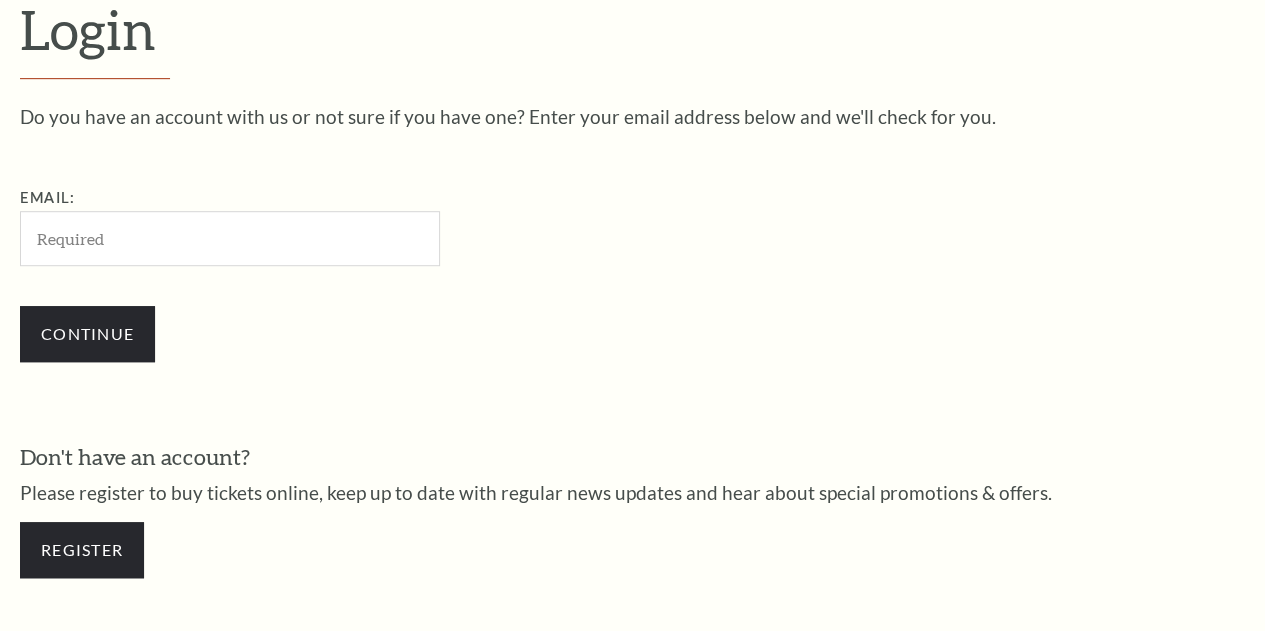 scroll, scrollTop: 0, scrollLeft: 0, axis: both 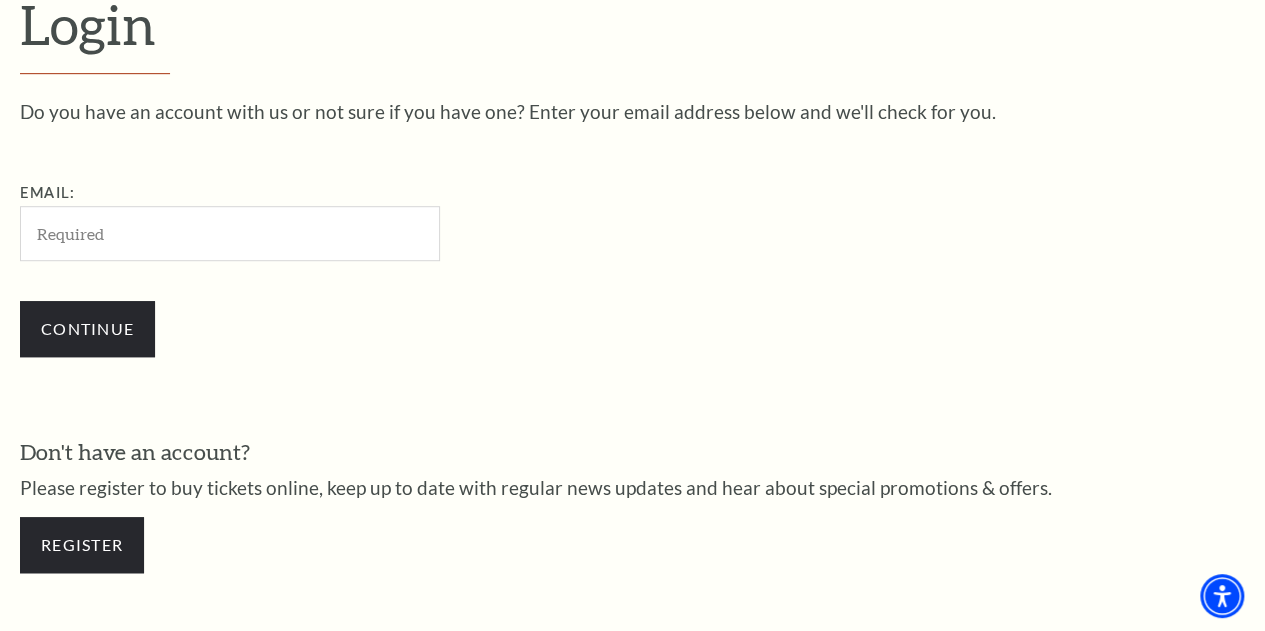 click on "Email:" at bounding box center (230, 233) 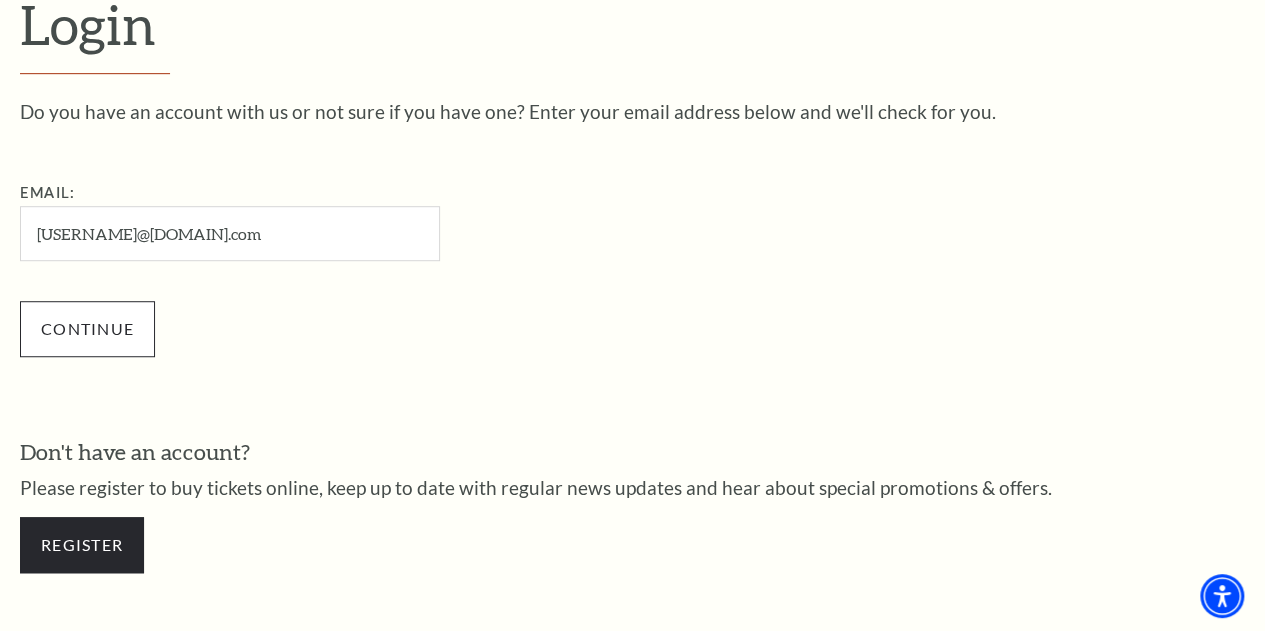 type on "[EMAIL]" 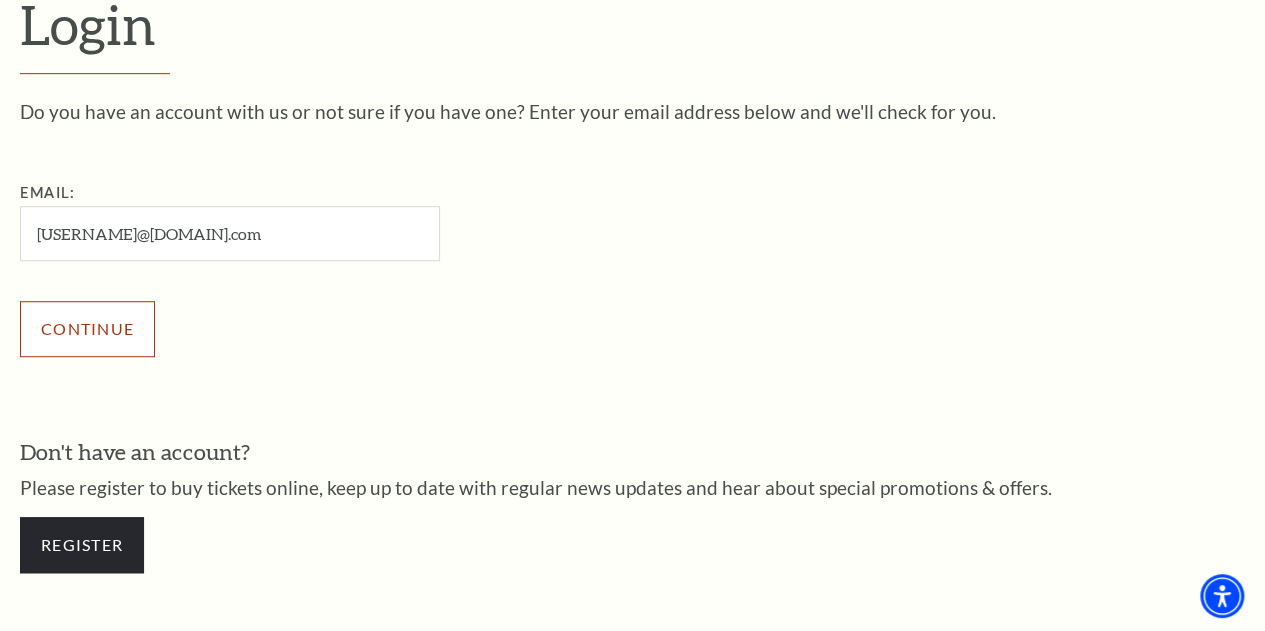 click on "Continue" at bounding box center (87, 329) 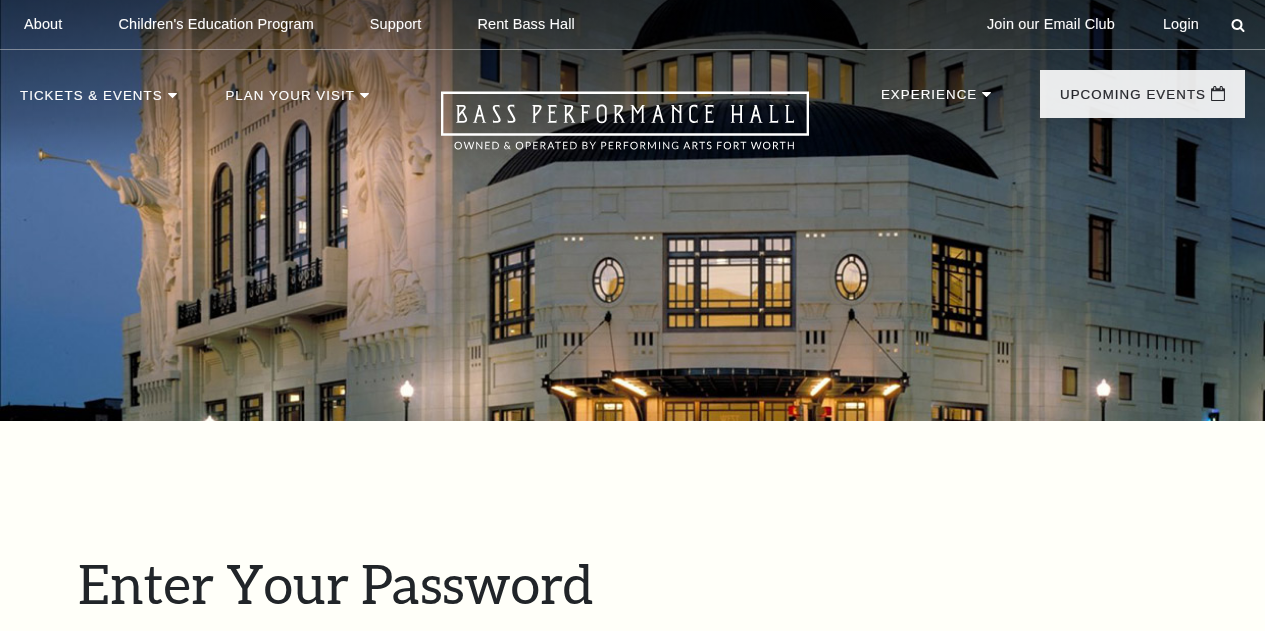 scroll, scrollTop: 660, scrollLeft: 0, axis: vertical 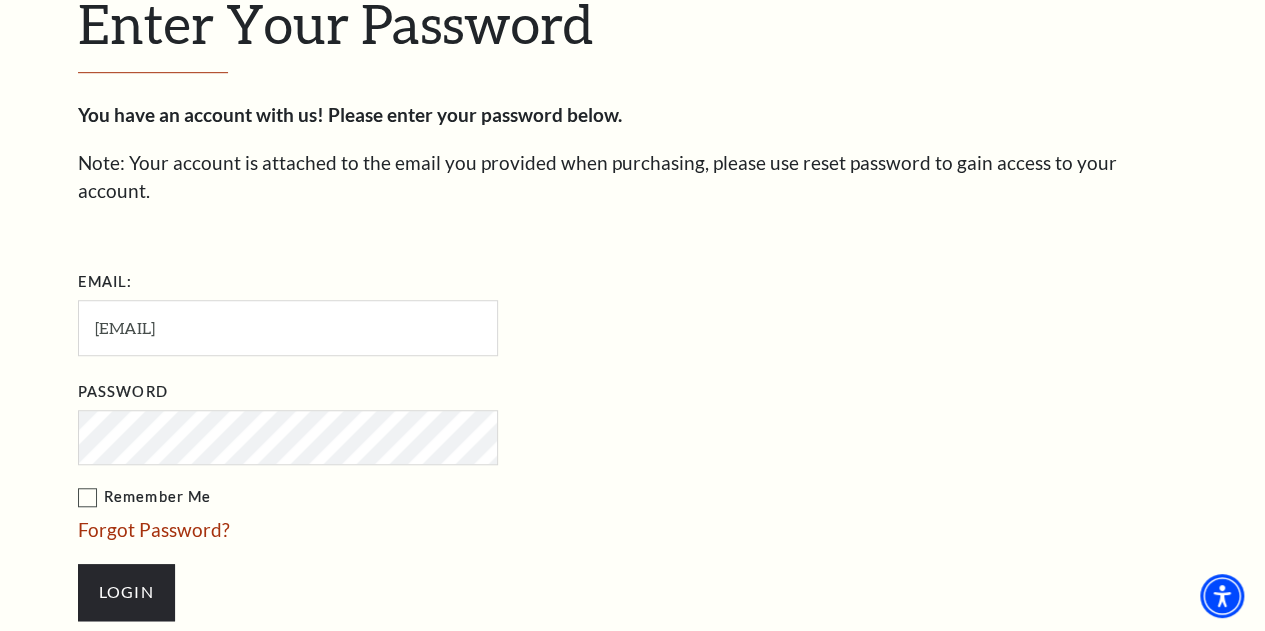 click on "Remember Me" at bounding box center [388, 497] 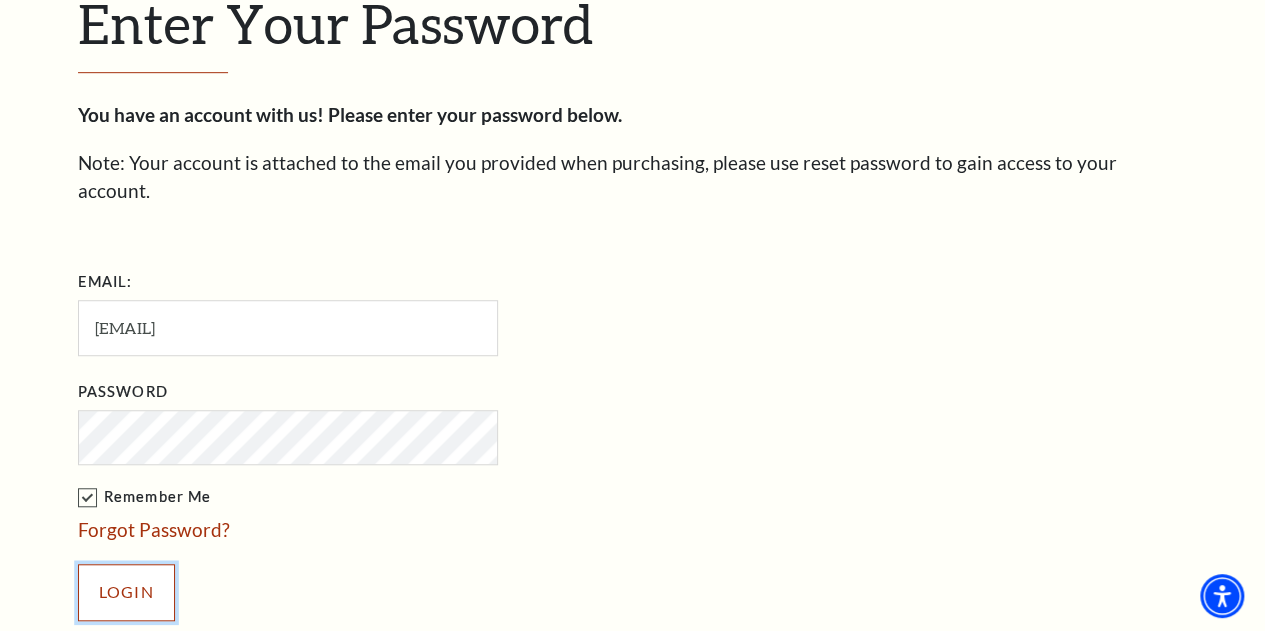 click on "Login" at bounding box center (126, 592) 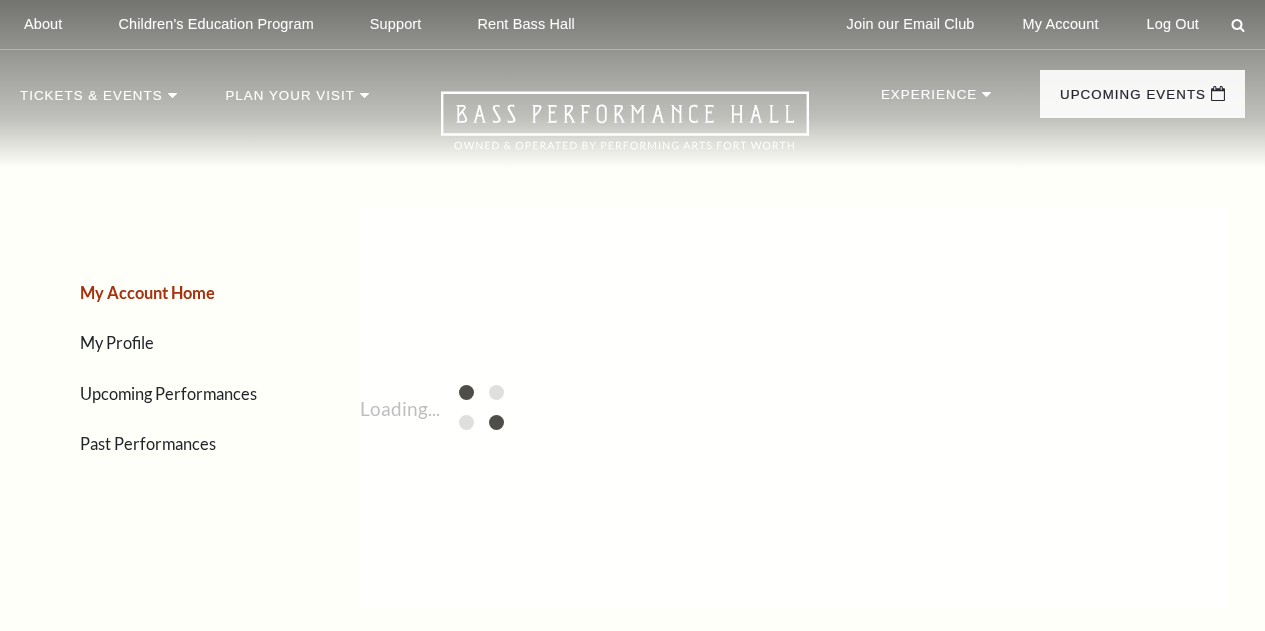 scroll, scrollTop: 0, scrollLeft: 0, axis: both 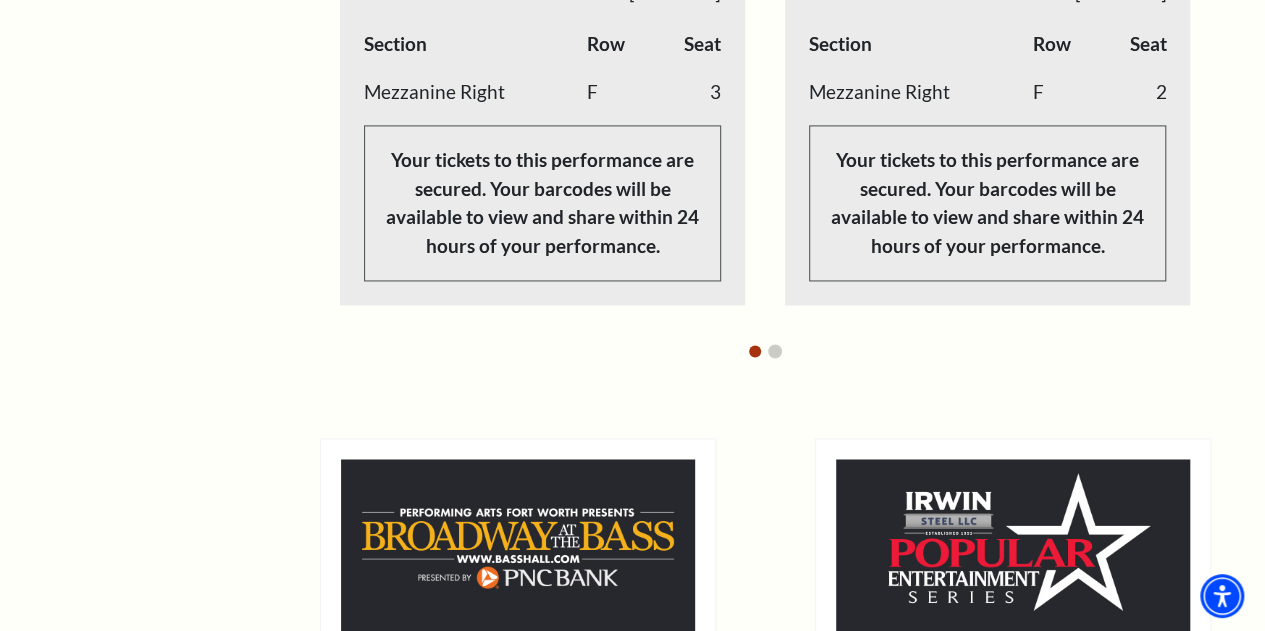 click at bounding box center [775, 351] 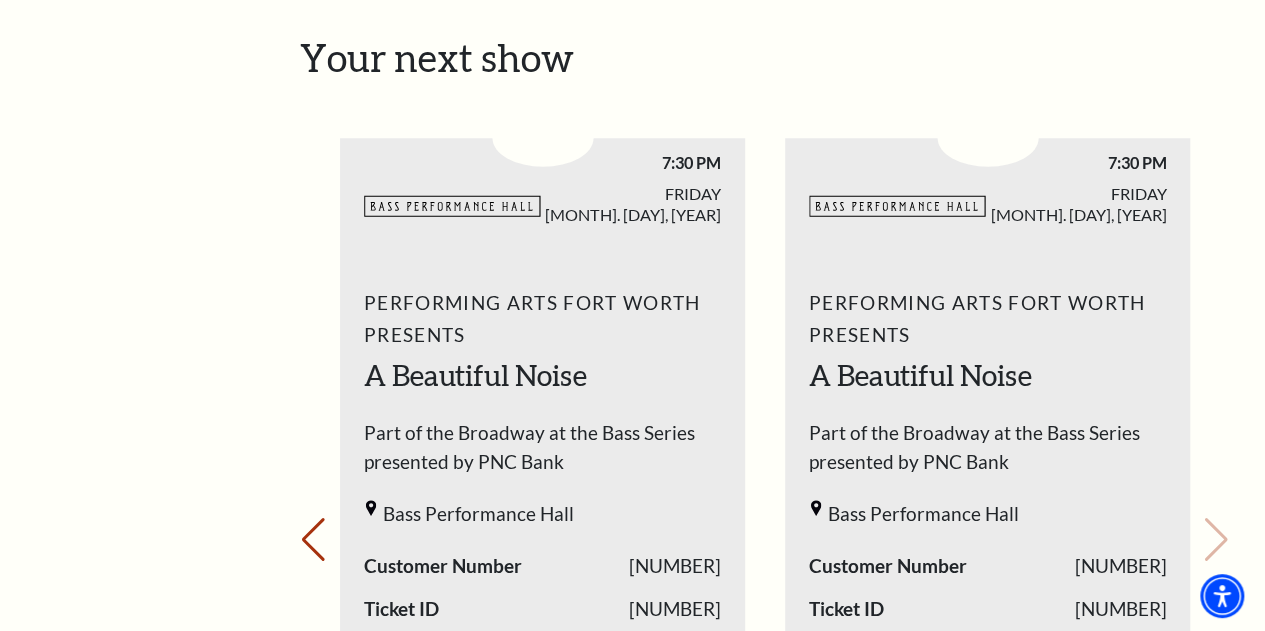 scroll, scrollTop: 200, scrollLeft: 0, axis: vertical 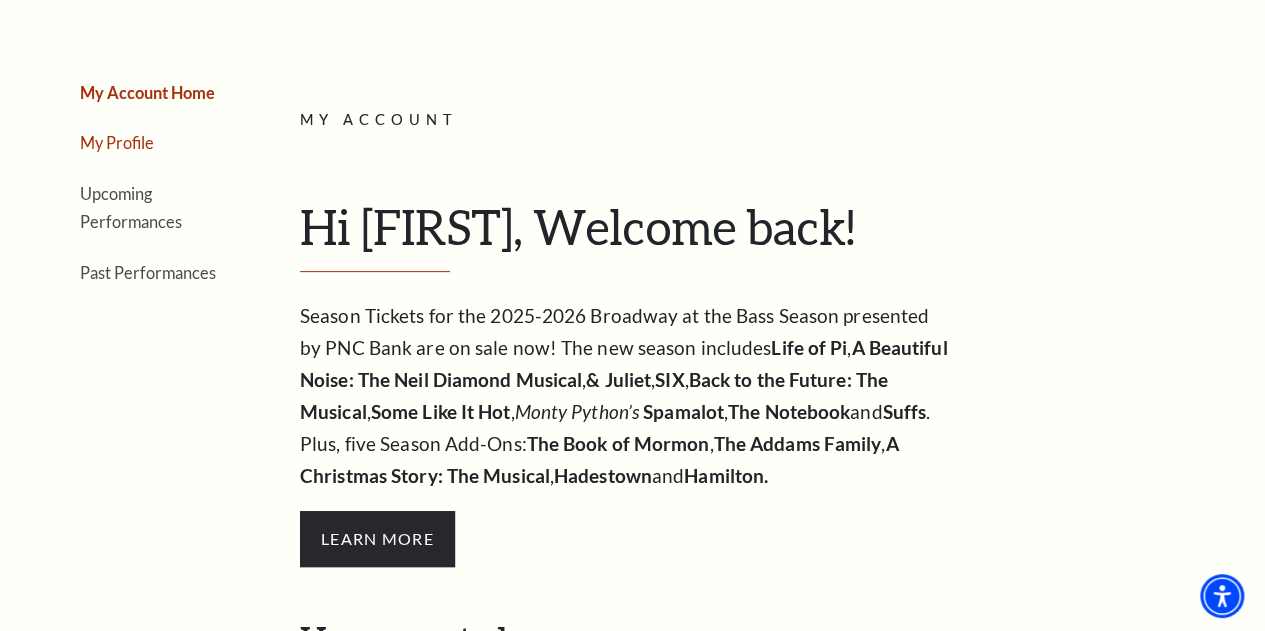 click on "My Profile" at bounding box center (117, 142) 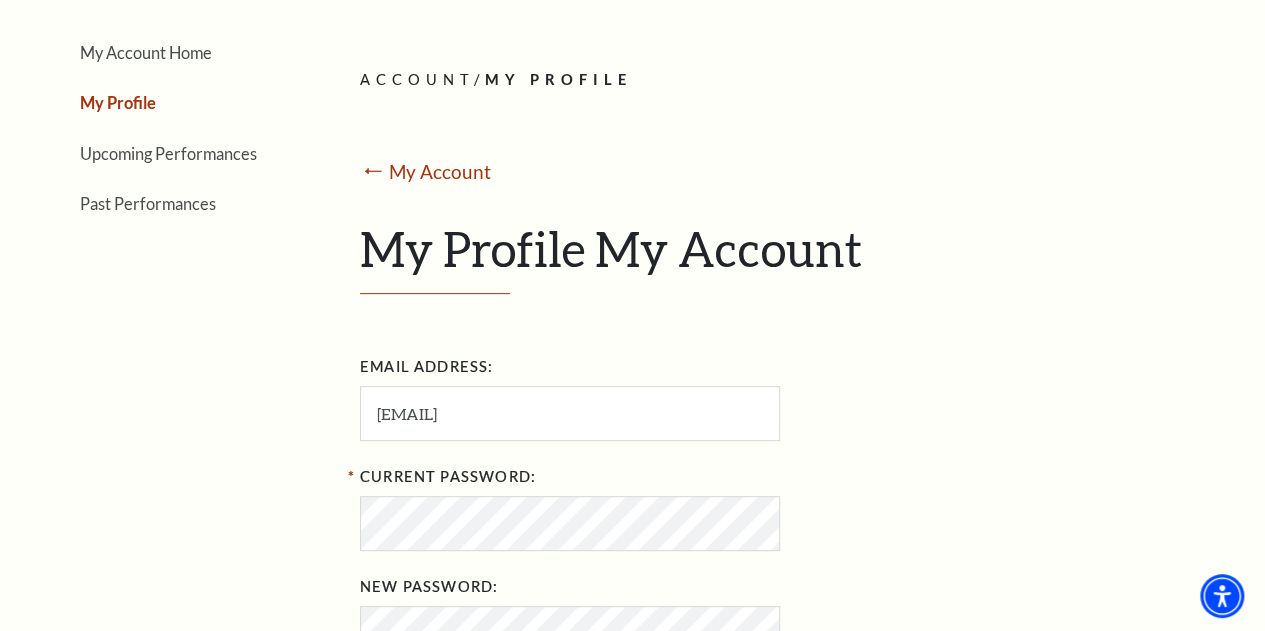 scroll, scrollTop: 100, scrollLeft: 0, axis: vertical 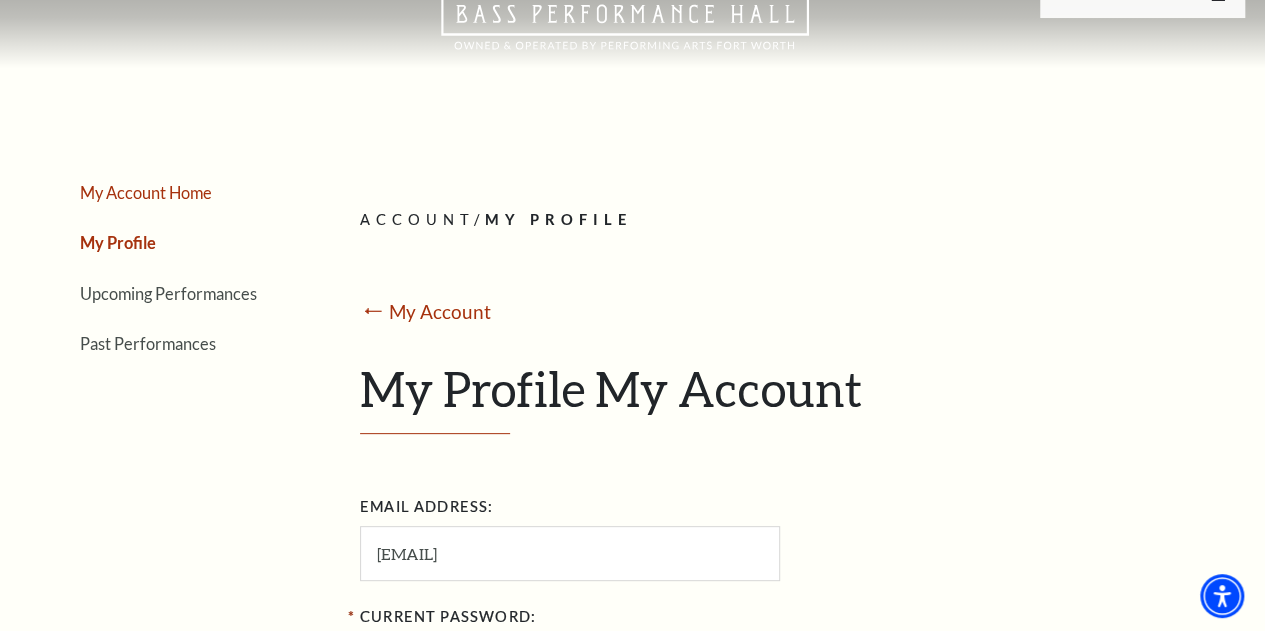 click on "My Account Home" at bounding box center (146, 192) 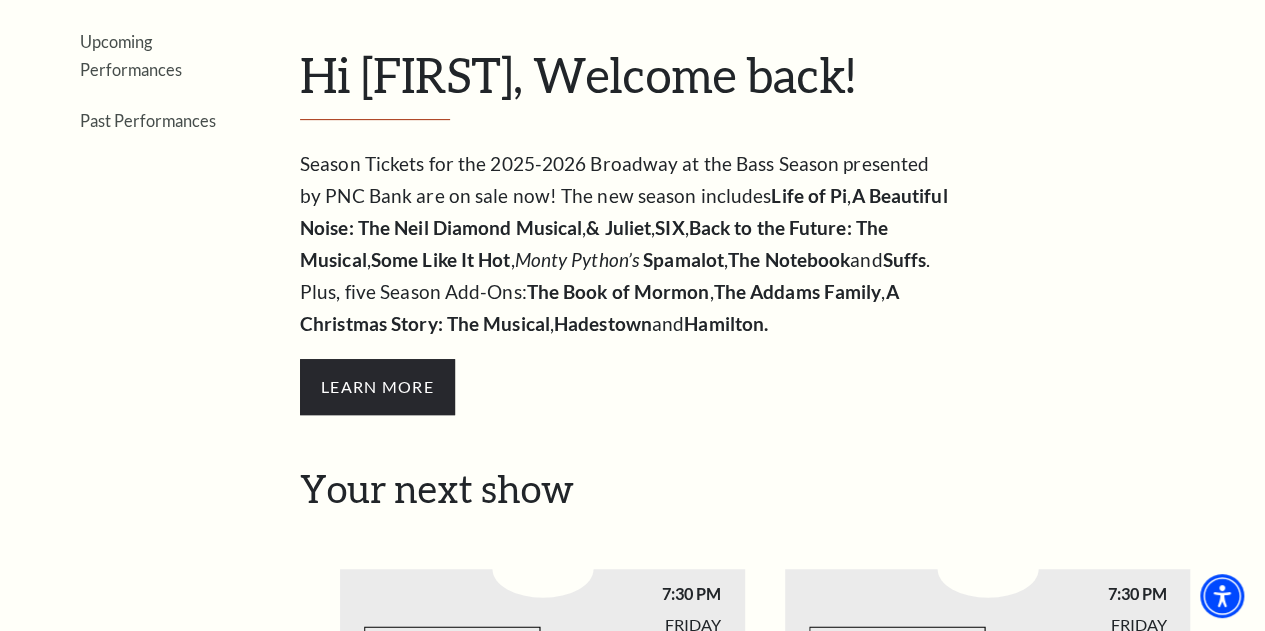 scroll, scrollTop: 400, scrollLeft: 0, axis: vertical 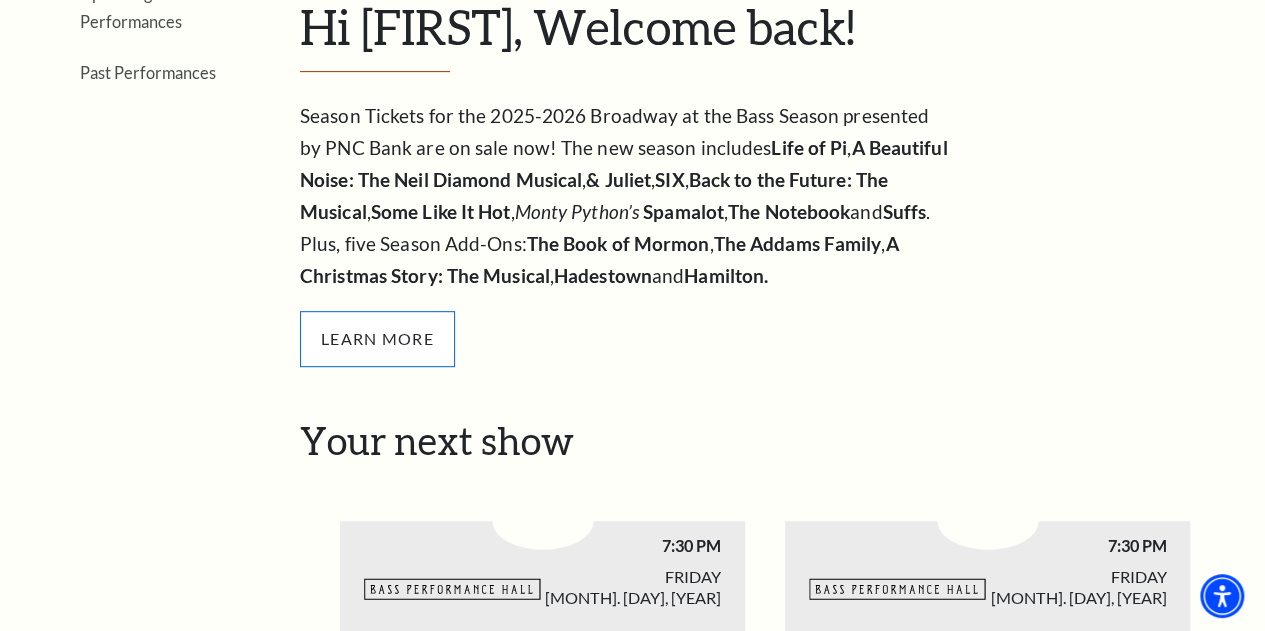 click on "Learn More" at bounding box center (377, 339) 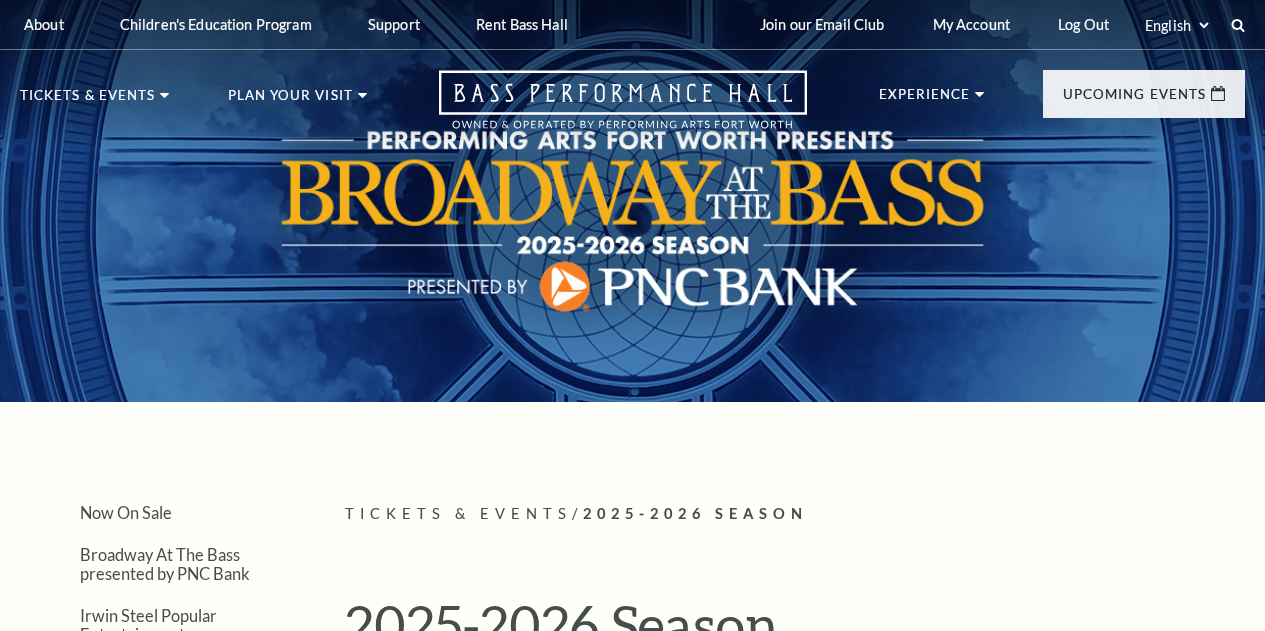 scroll, scrollTop: 0, scrollLeft: 0, axis: both 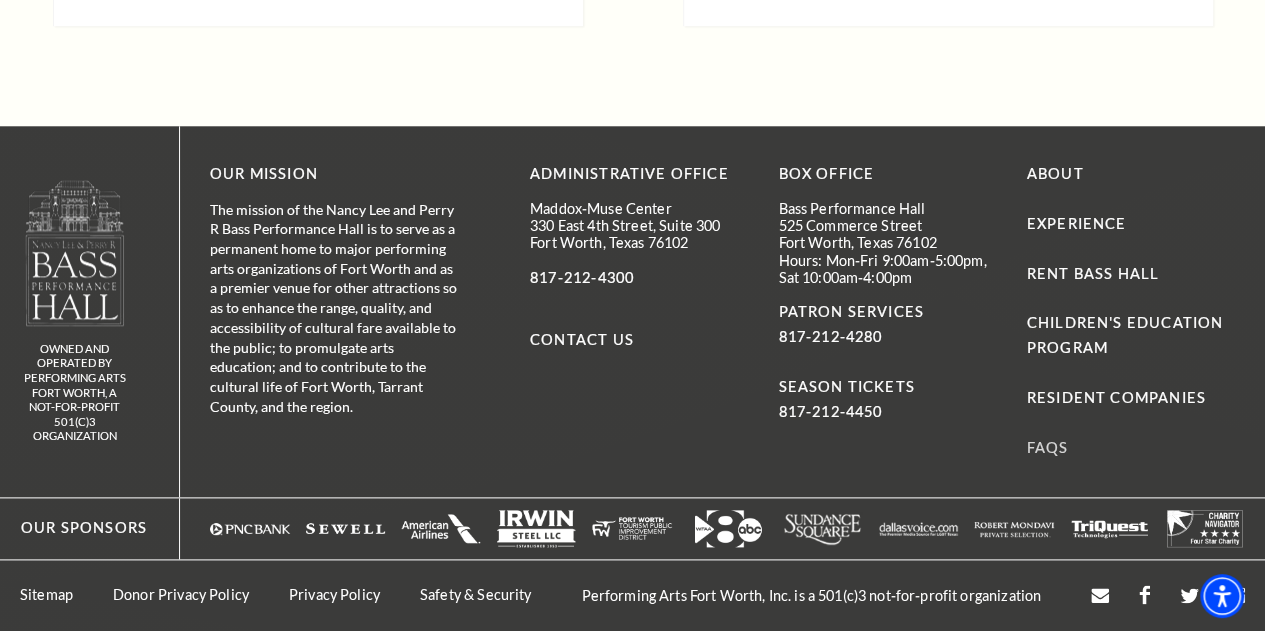 click on "FAQs" at bounding box center (1048, 447) 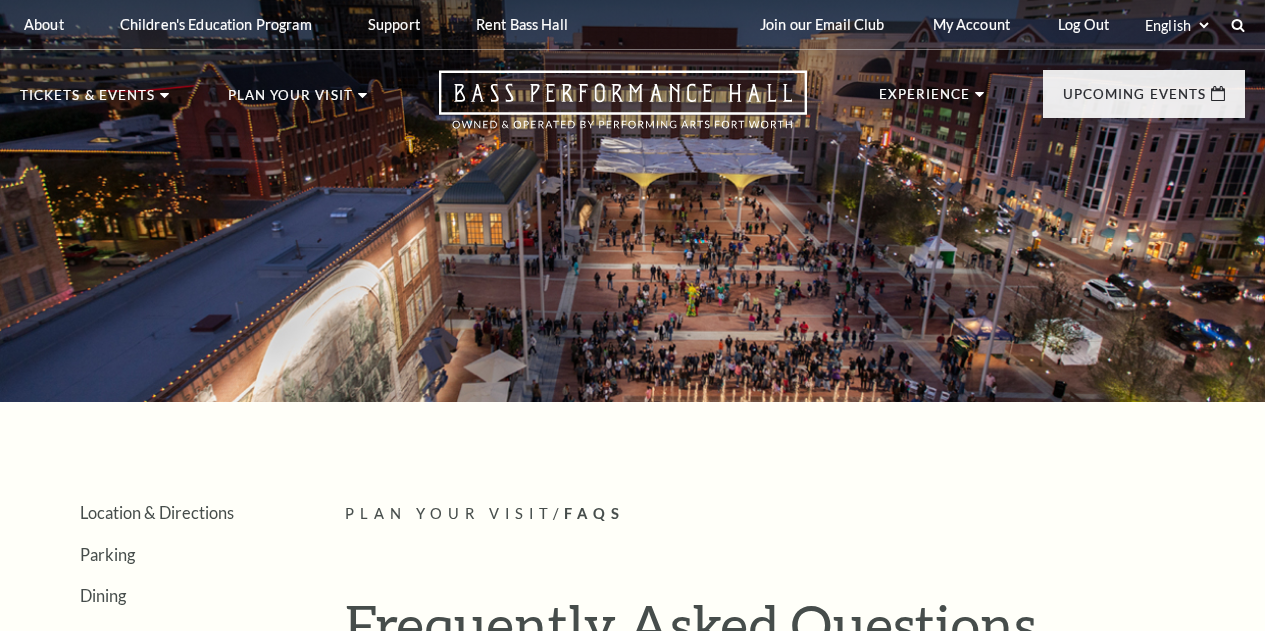 scroll, scrollTop: 0, scrollLeft: 0, axis: both 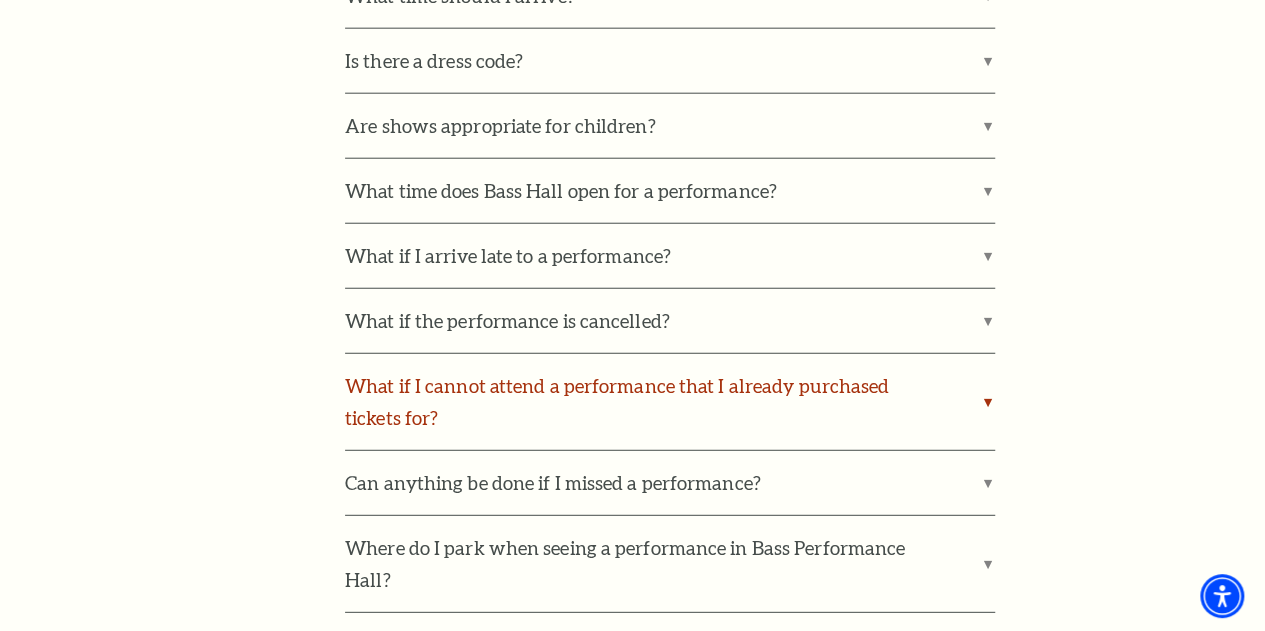 click on "What if I cannot attend a performance that I already purchased tickets for?" at bounding box center [670, 402] 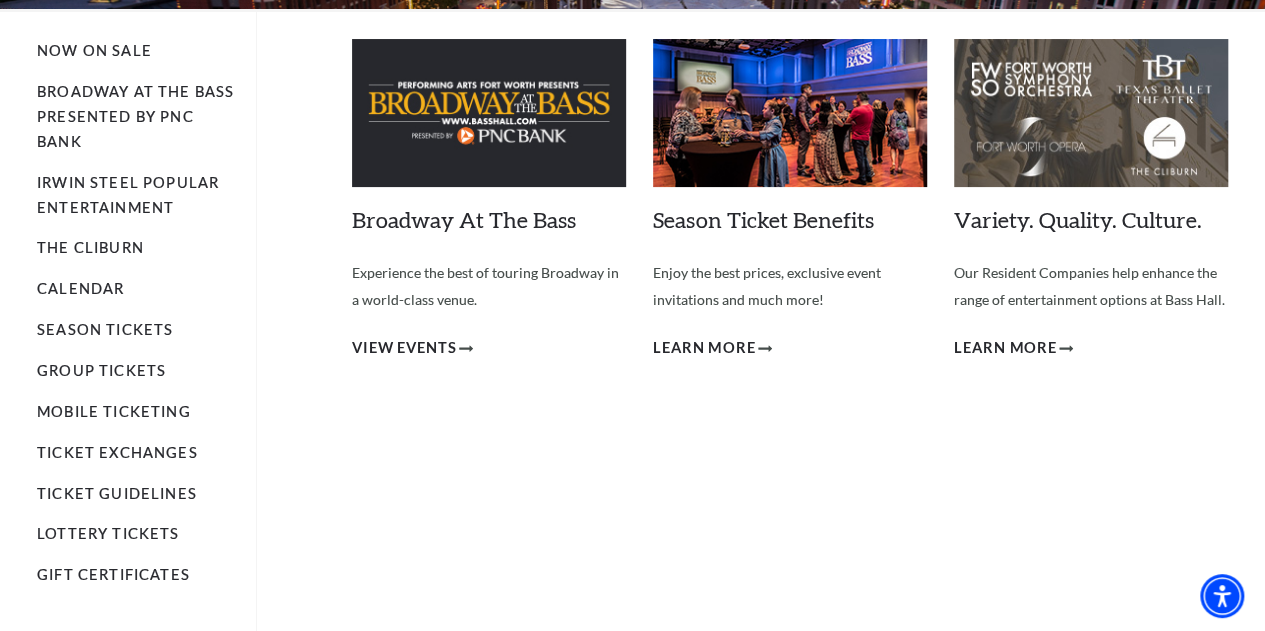 scroll, scrollTop: 100, scrollLeft: 0, axis: vertical 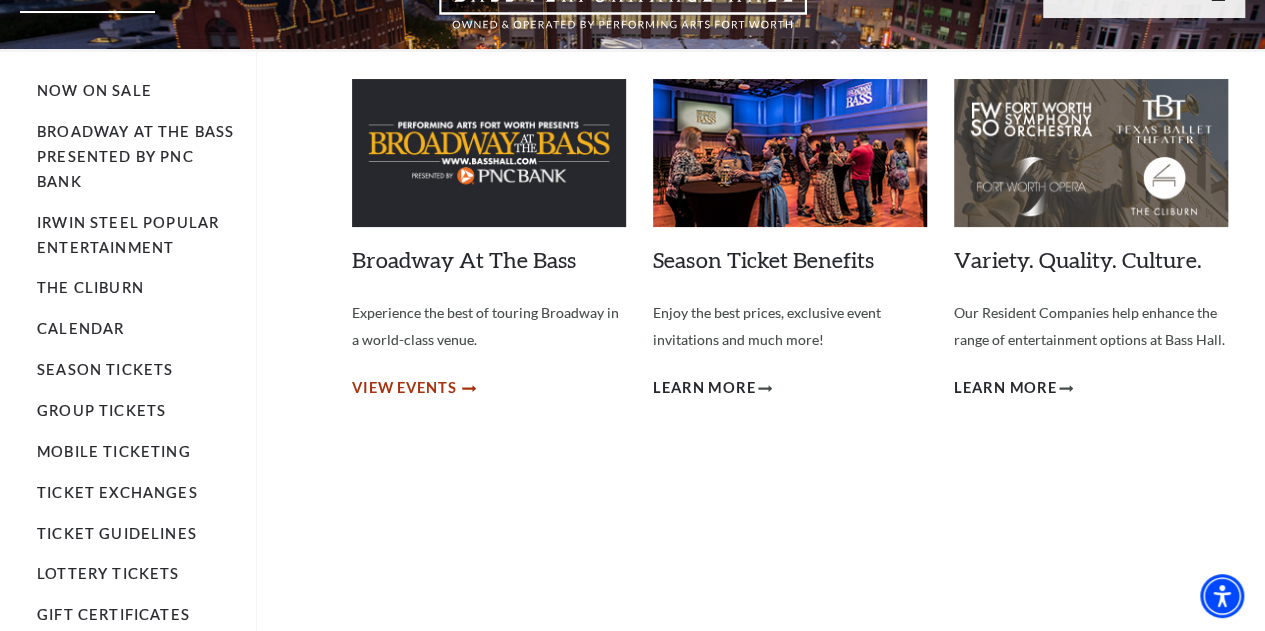 click on "View Events" at bounding box center [404, 388] 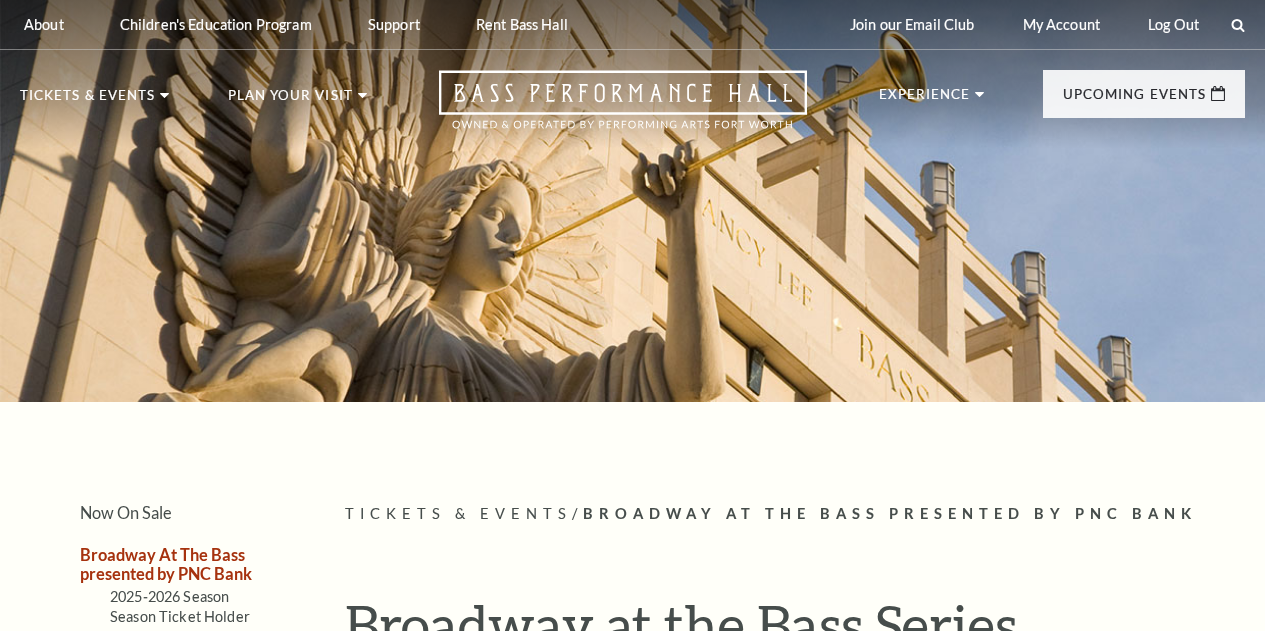 scroll, scrollTop: 0, scrollLeft: 0, axis: both 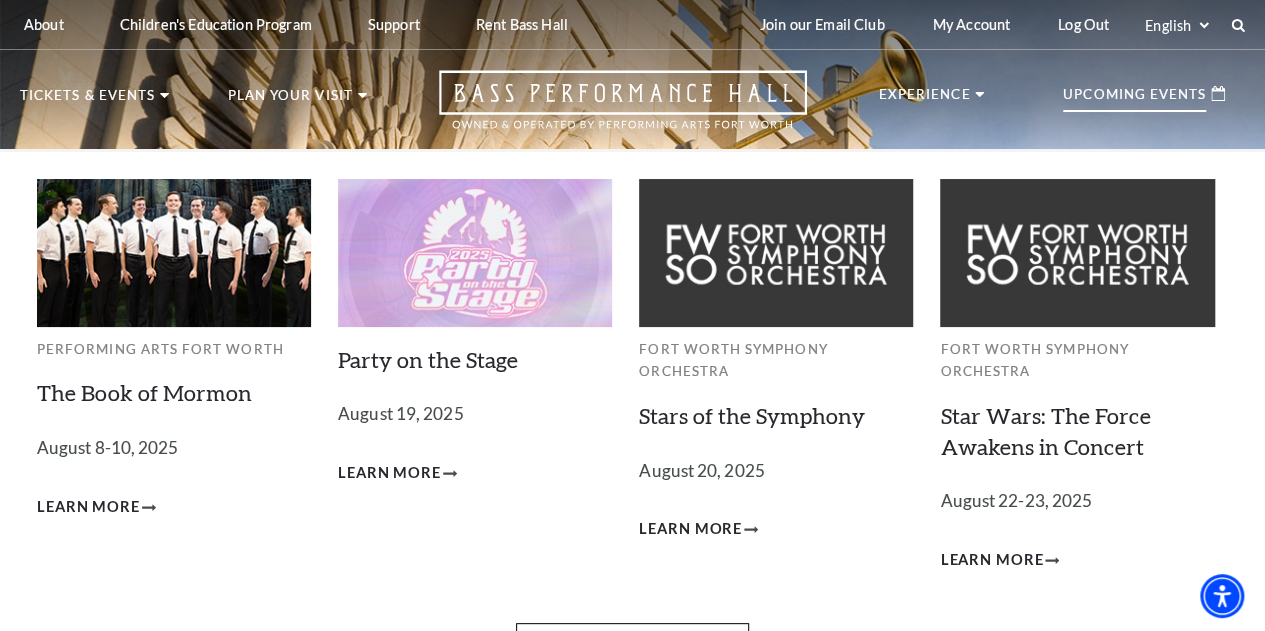 click on "Upcoming Events" at bounding box center [1134, 100] 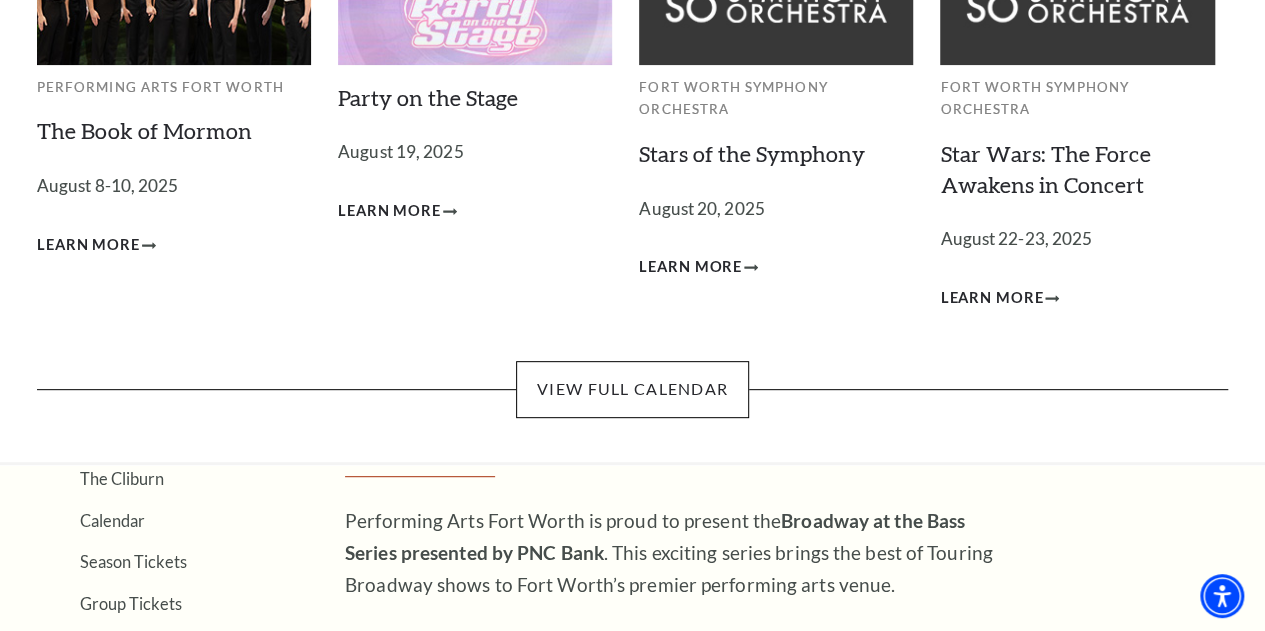scroll, scrollTop: 300, scrollLeft: 0, axis: vertical 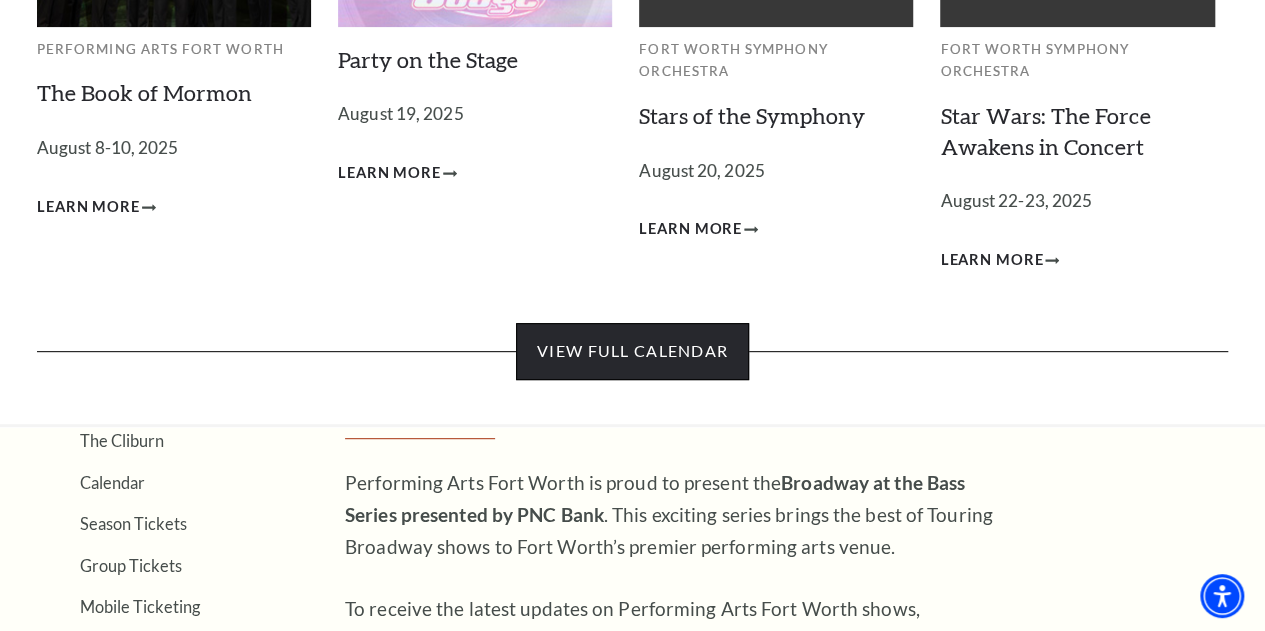 click on "View Full Calendar" at bounding box center (632, 351) 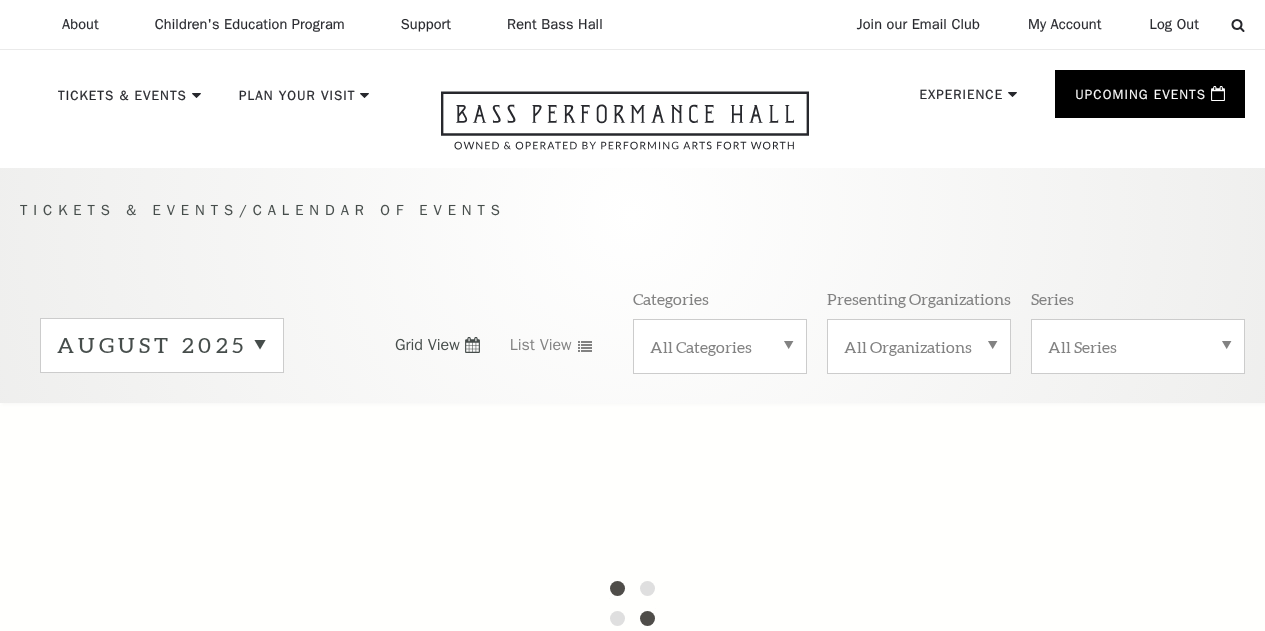 scroll, scrollTop: 0, scrollLeft: 0, axis: both 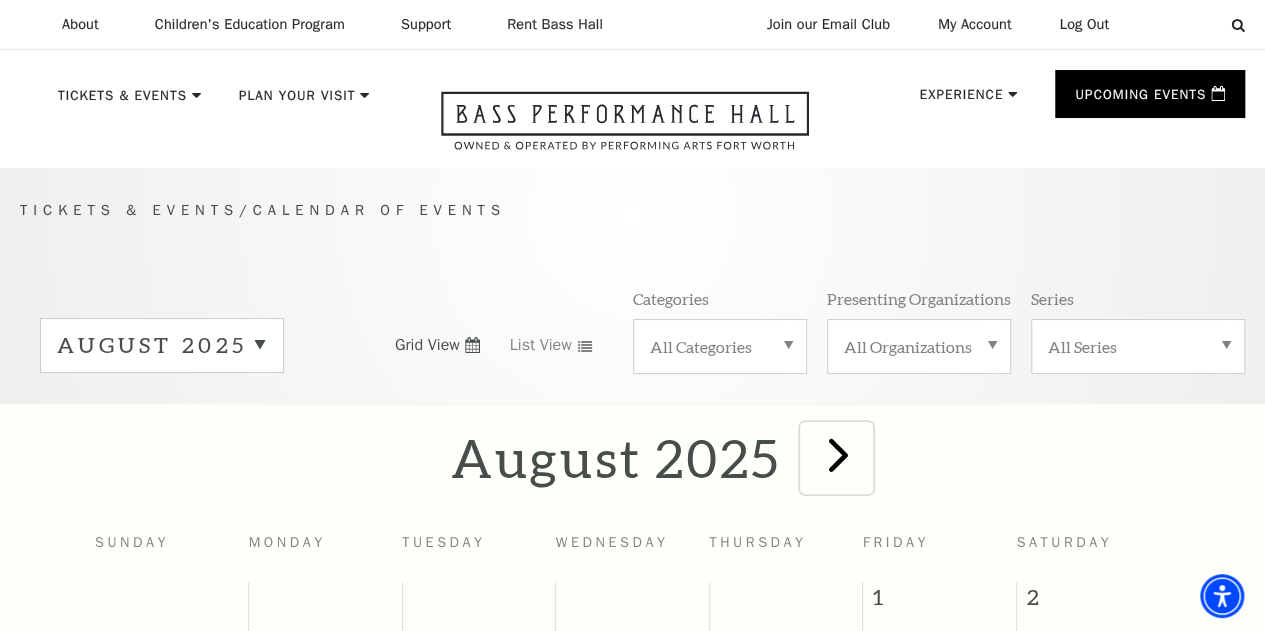 click at bounding box center (838, 454) 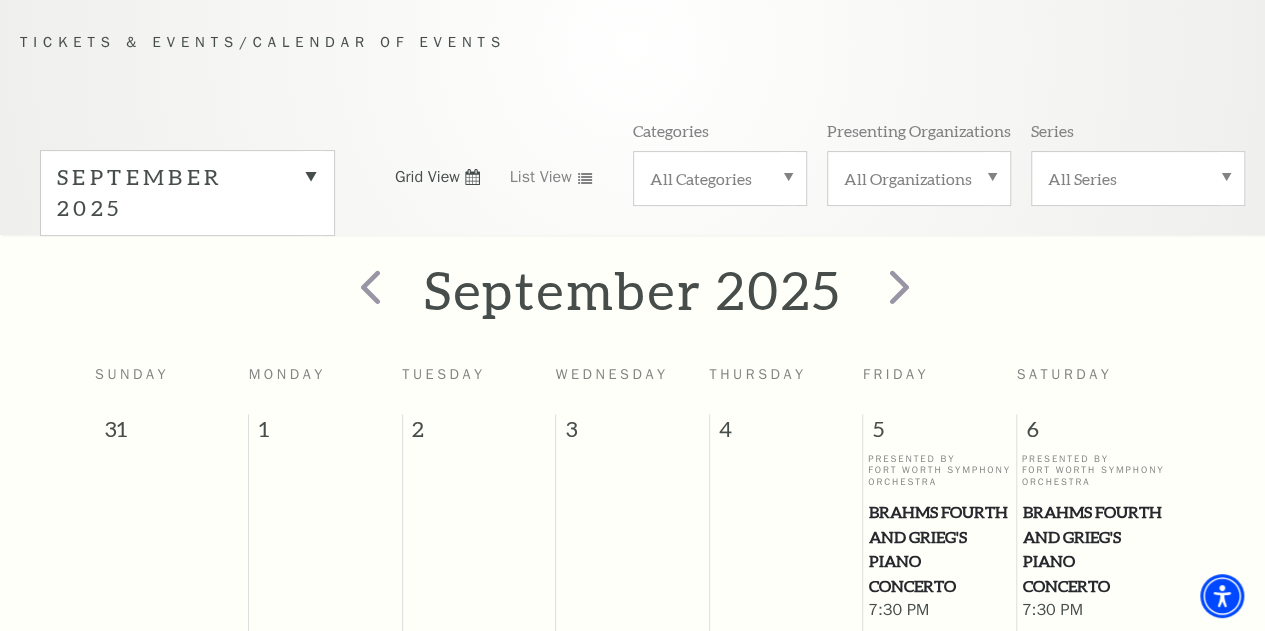 scroll, scrollTop: 176, scrollLeft: 0, axis: vertical 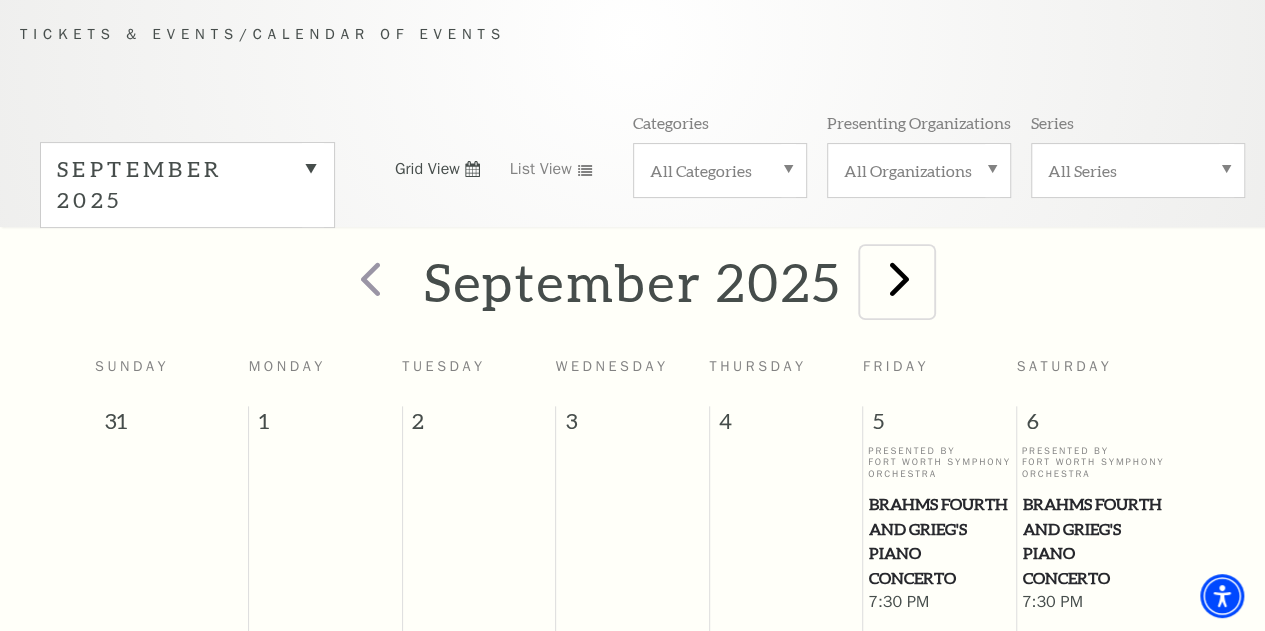 click at bounding box center (899, 278) 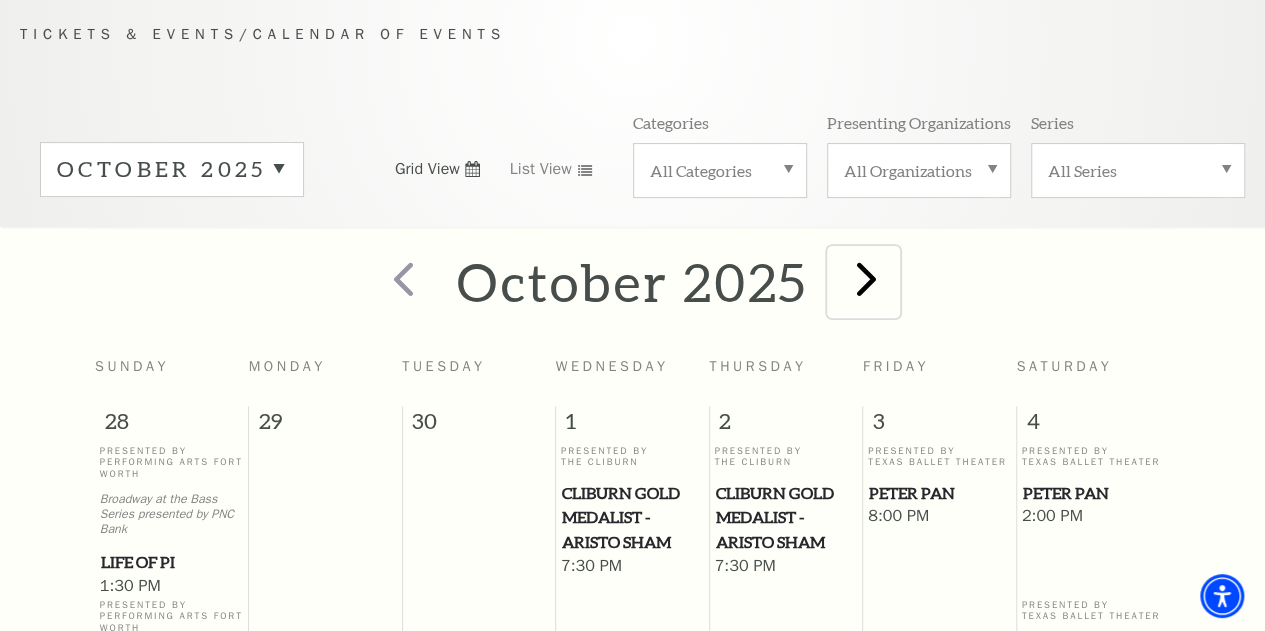 click at bounding box center (866, 278) 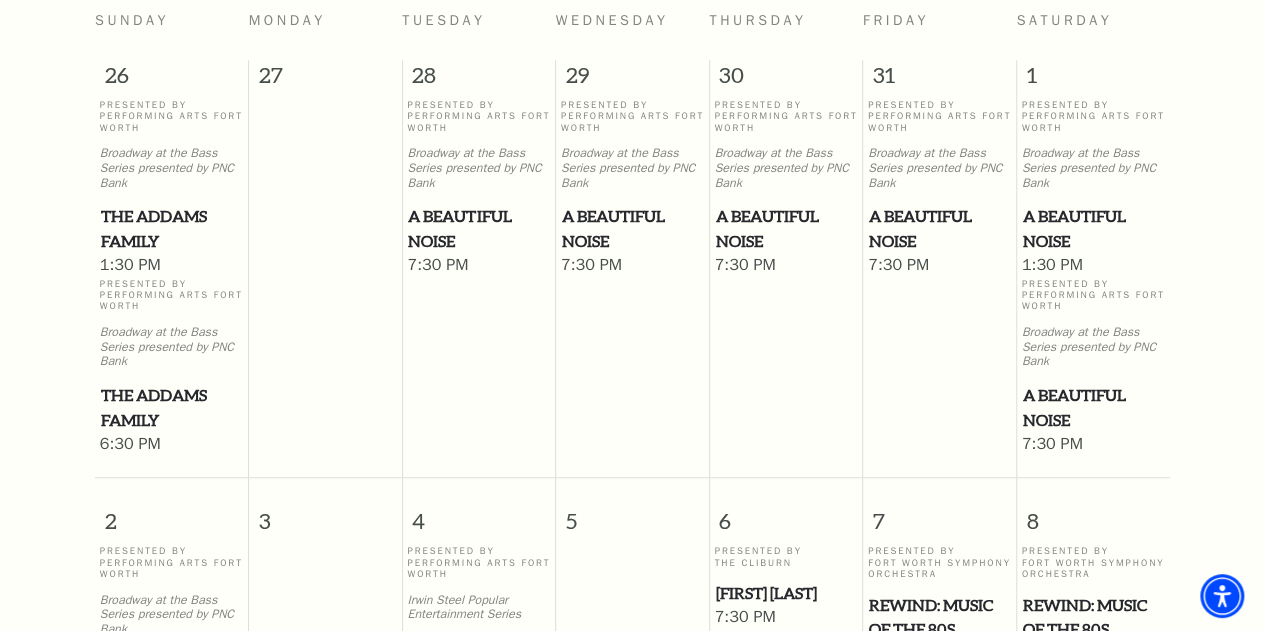 scroll, scrollTop: 576, scrollLeft: 0, axis: vertical 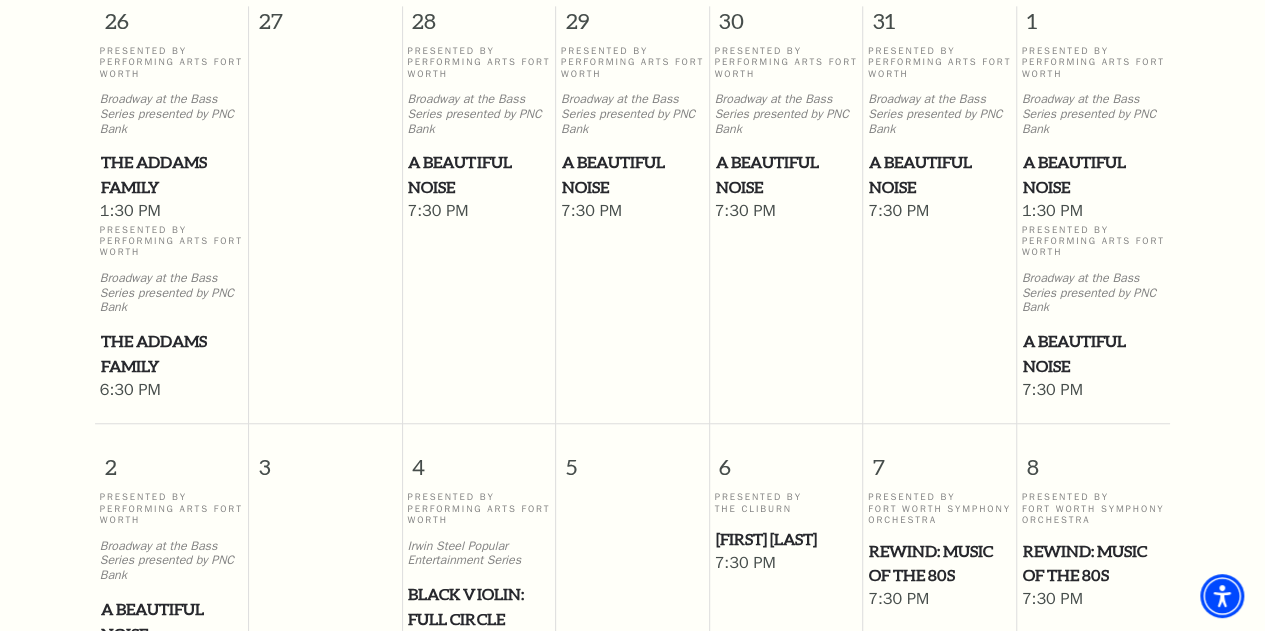 click on "A Beautiful Noise" at bounding box center (1094, 174) 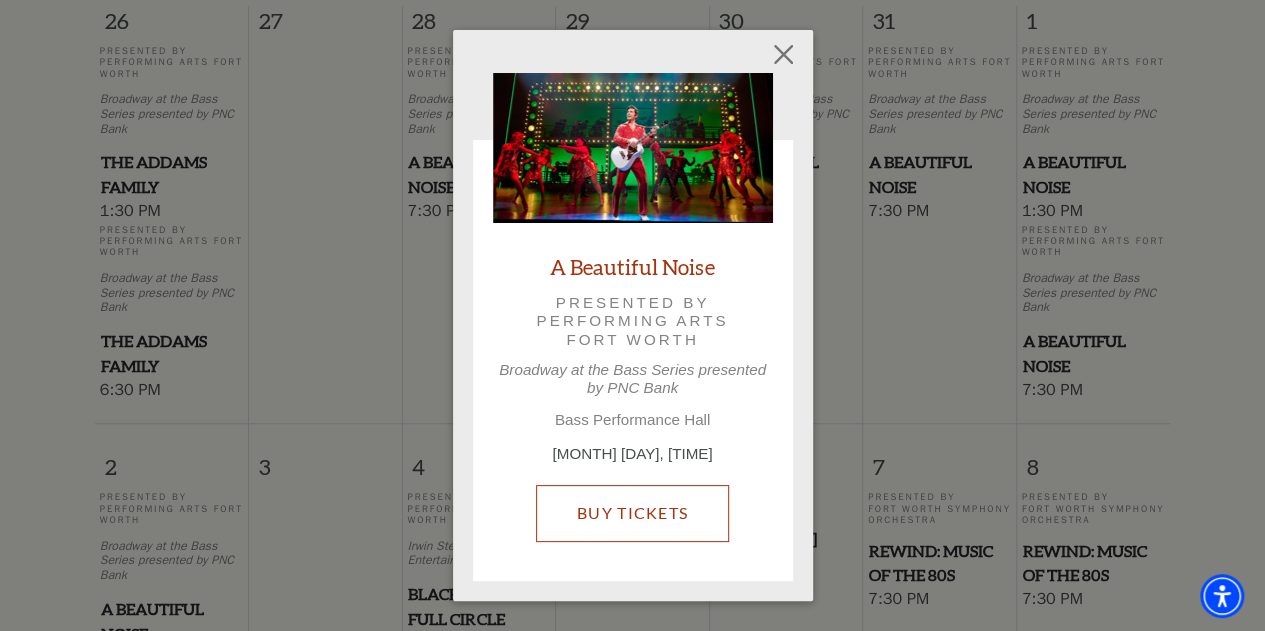 click on "Buy Tickets" at bounding box center (632, 513) 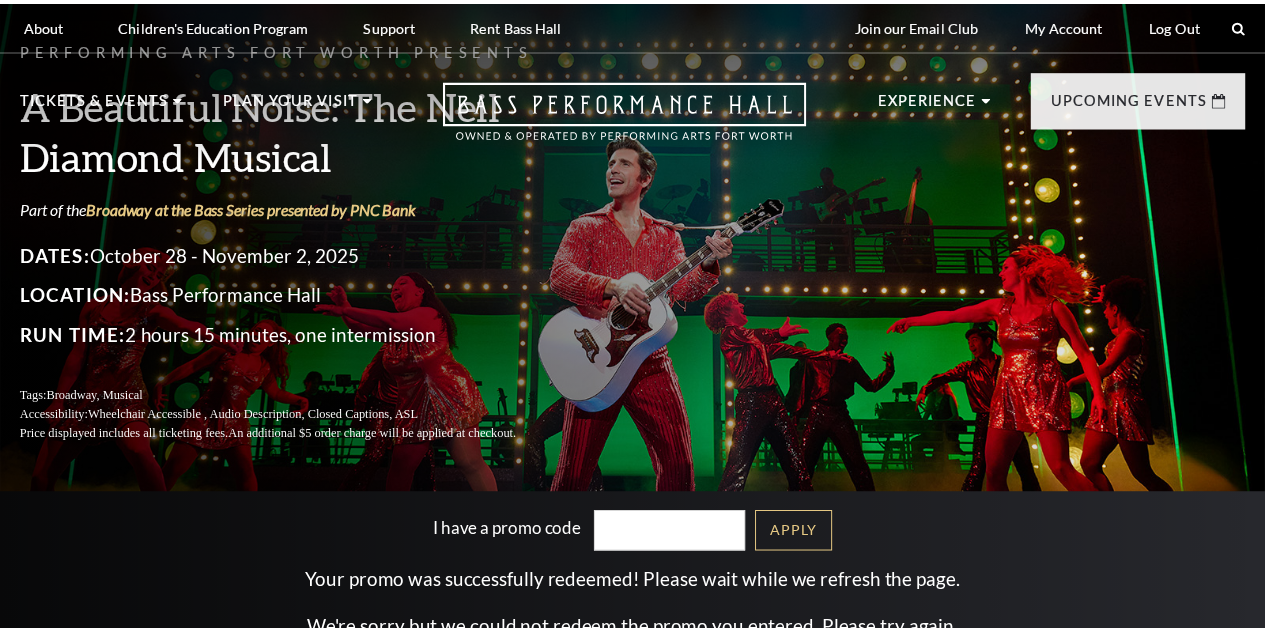 scroll, scrollTop: 0, scrollLeft: 0, axis: both 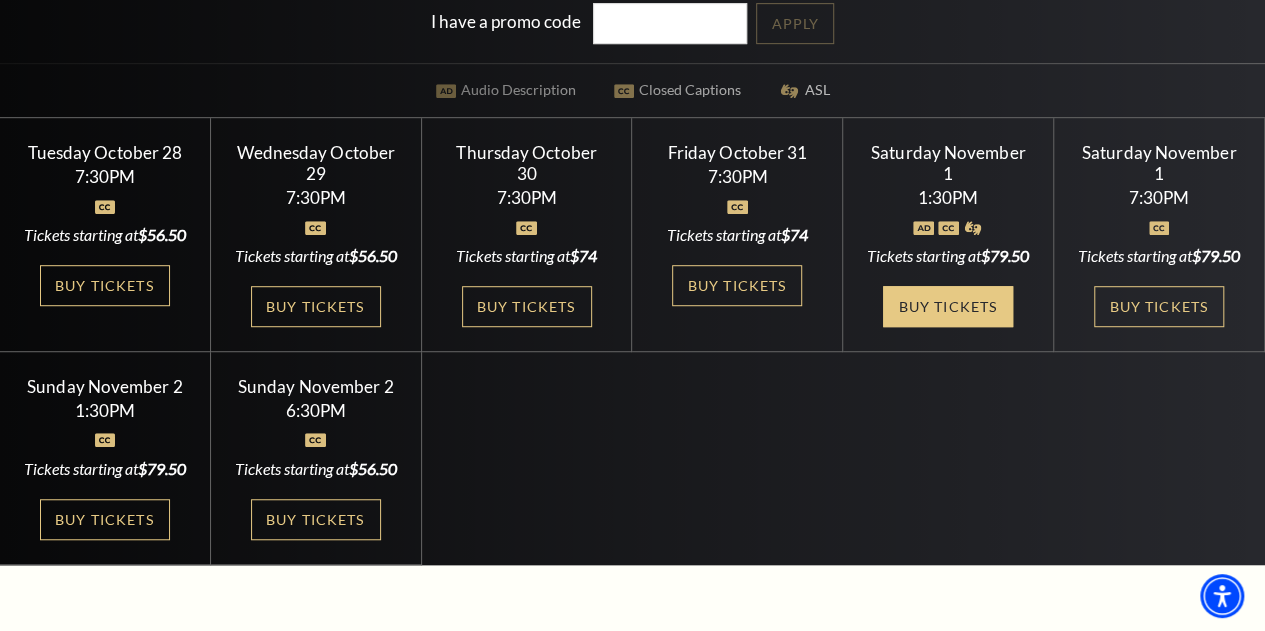 click on "Buy Tickets" at bounding box center [948, 306] 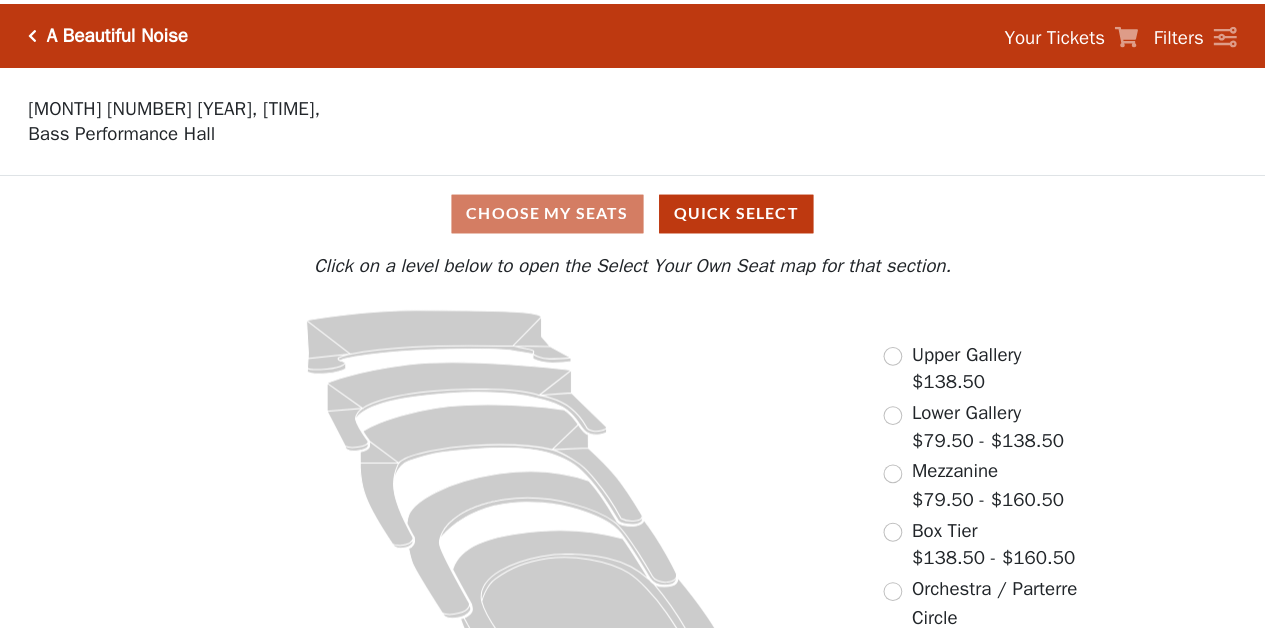 scroll, scrollTop: 0, scrollLeft: 0, axis: both 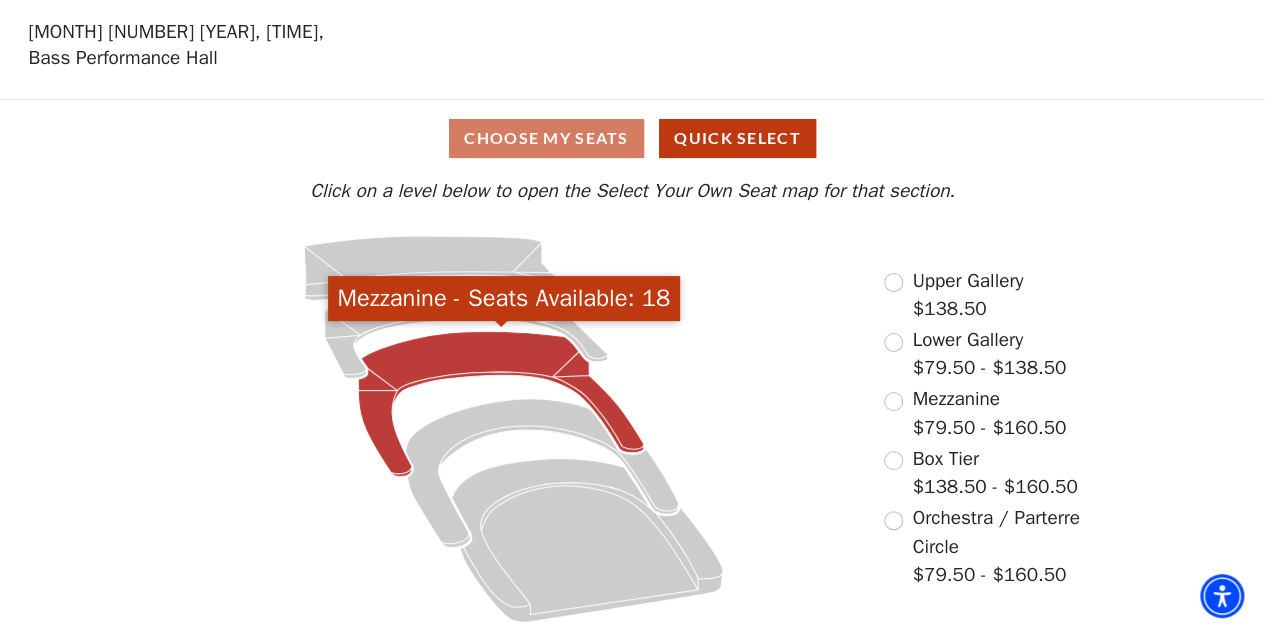 click 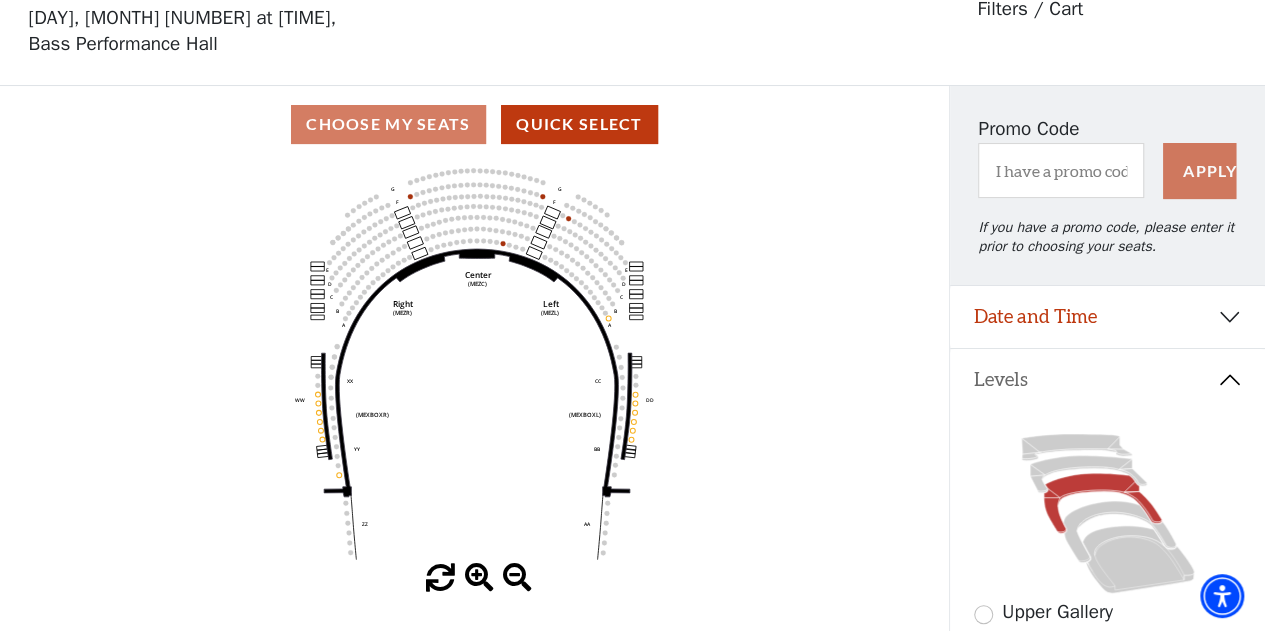 scroll, scrollTop: 92, scrollLeft: 0, axis: vertical 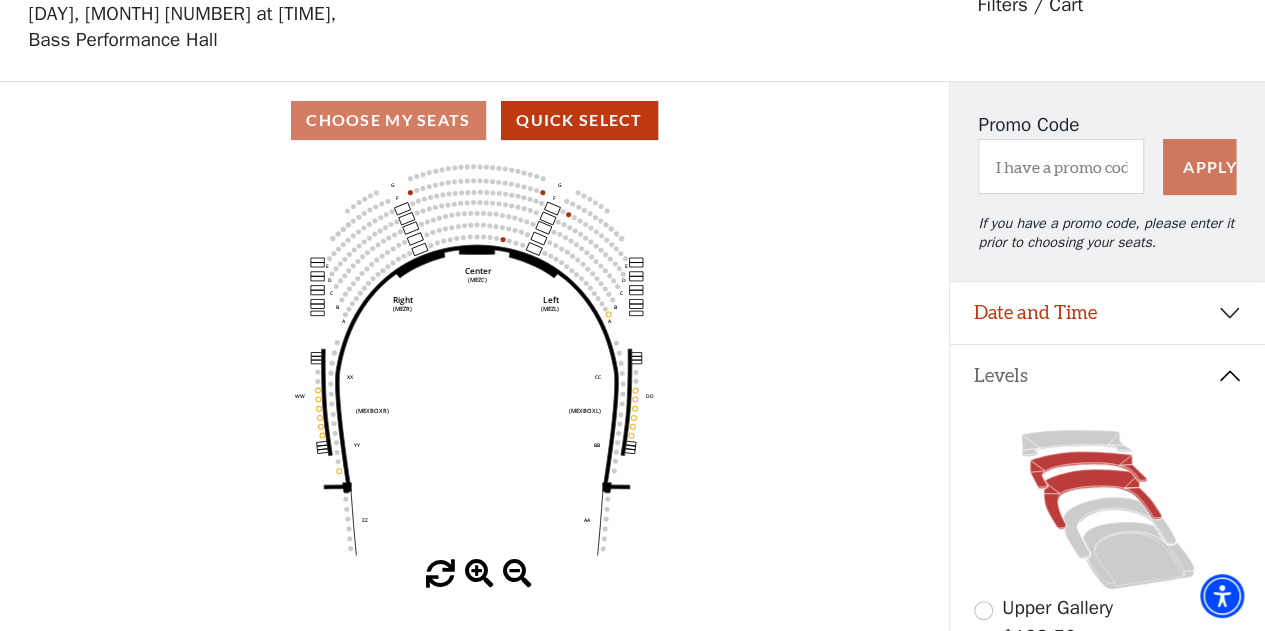 click 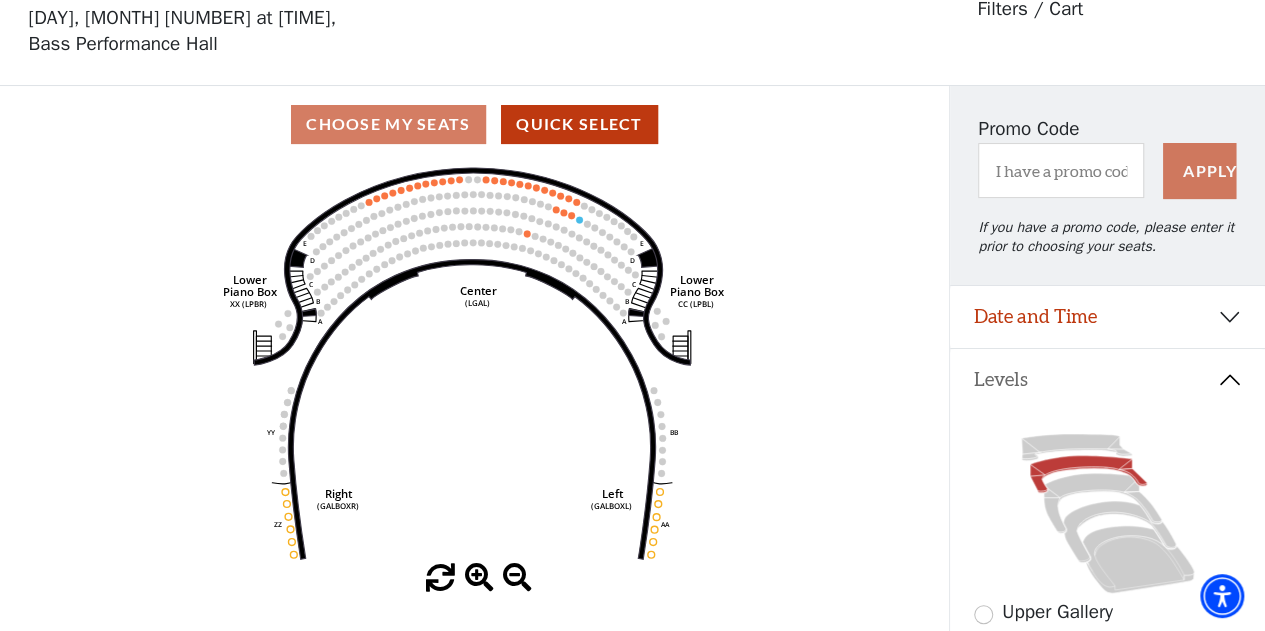 scroll, scrollTop: 92, scrollLeft: 0, axis: vertical 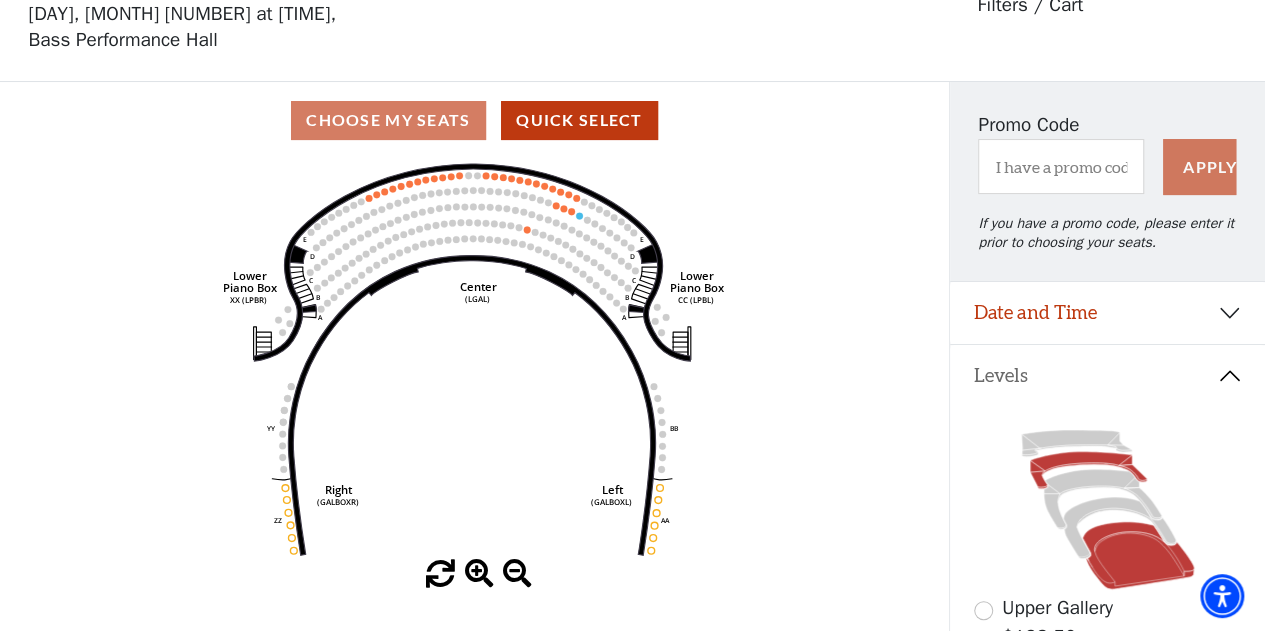 click 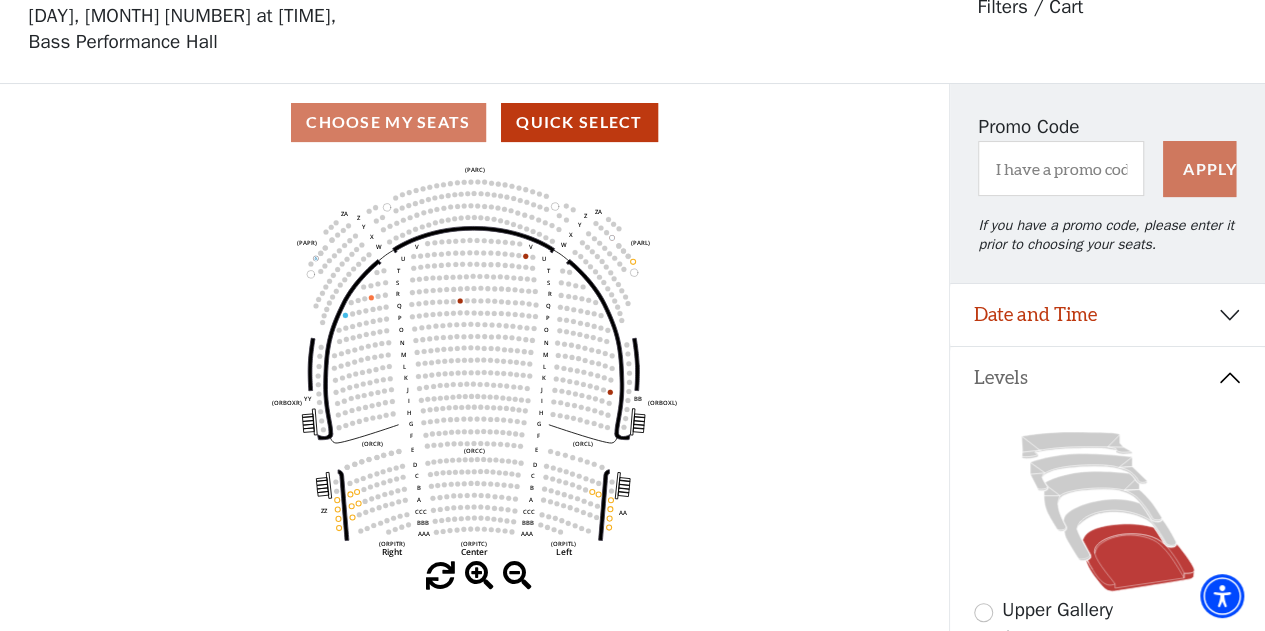 scroll, scrollTop: 92, scrollLeft: 0, axis: vertical 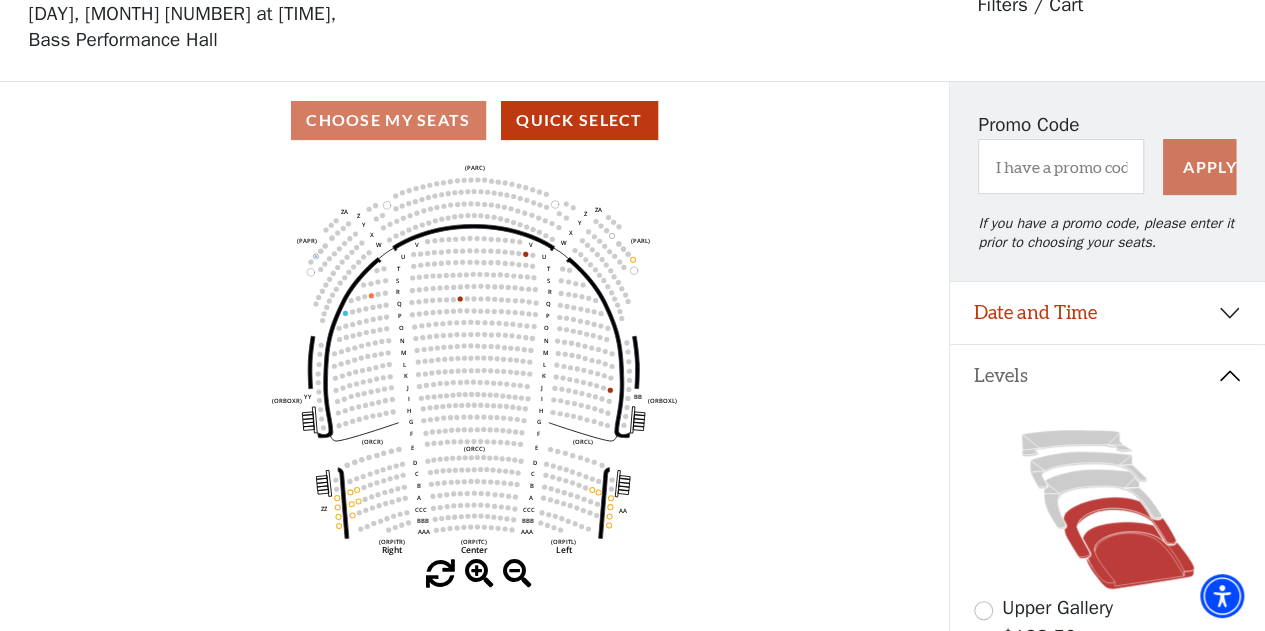 click 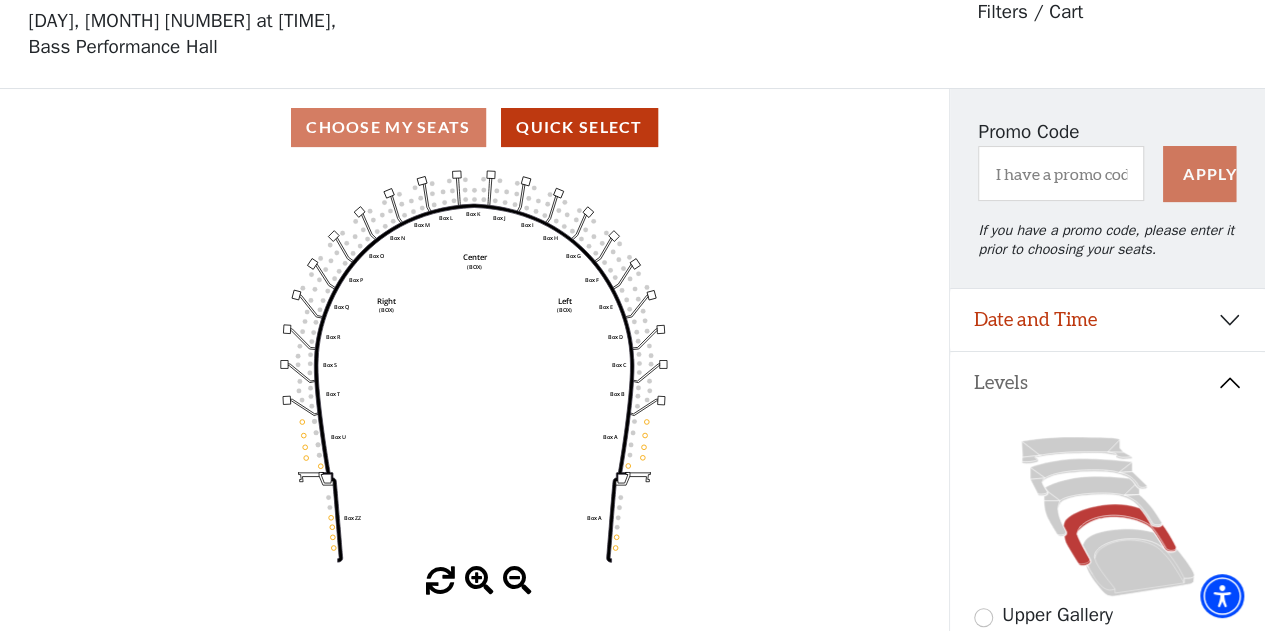 scroll, scrollTop: 92, scrollLeft: 0, axis: vertical 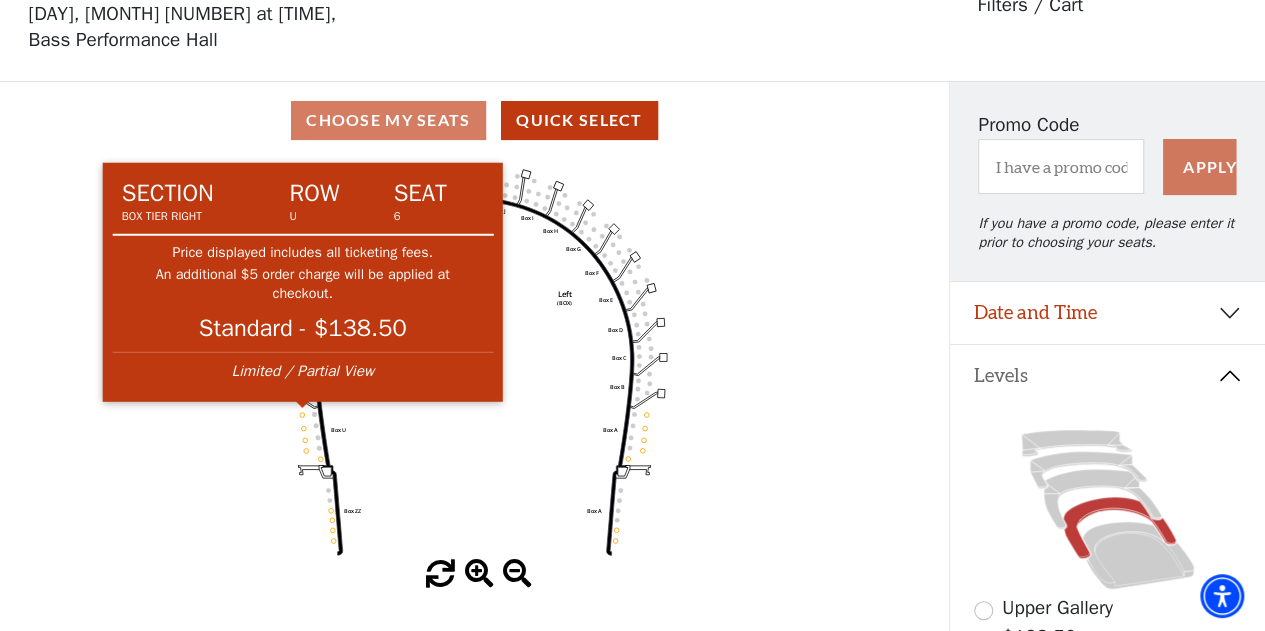 click 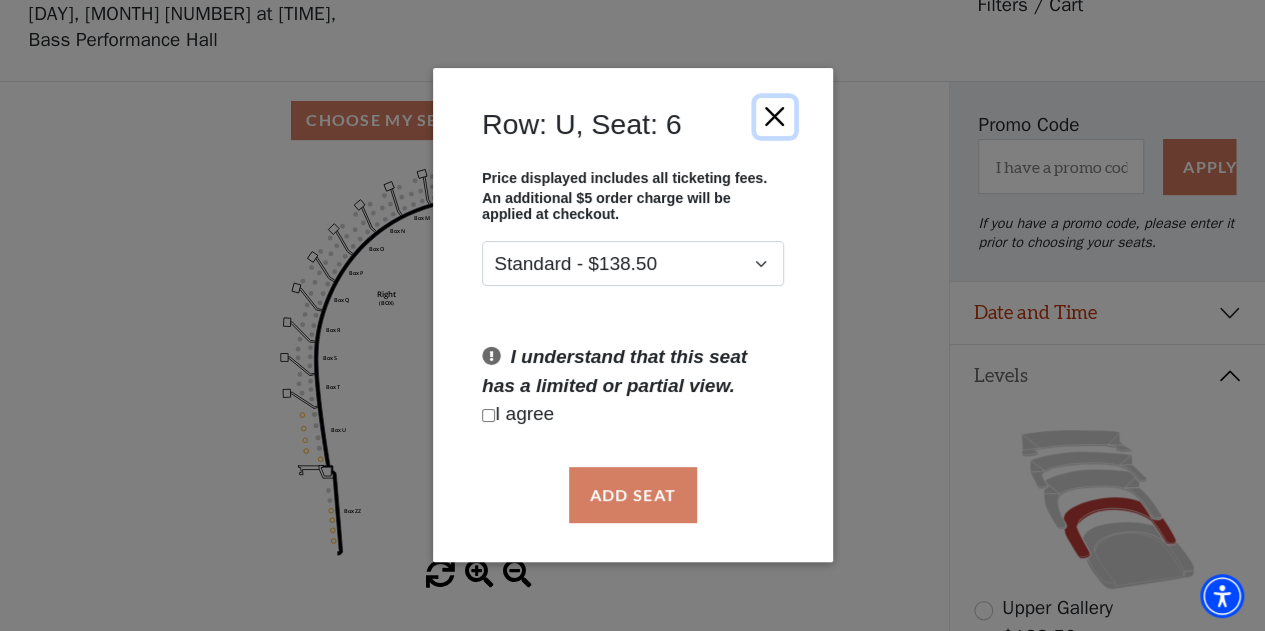 click at bounding box center (774, 117) 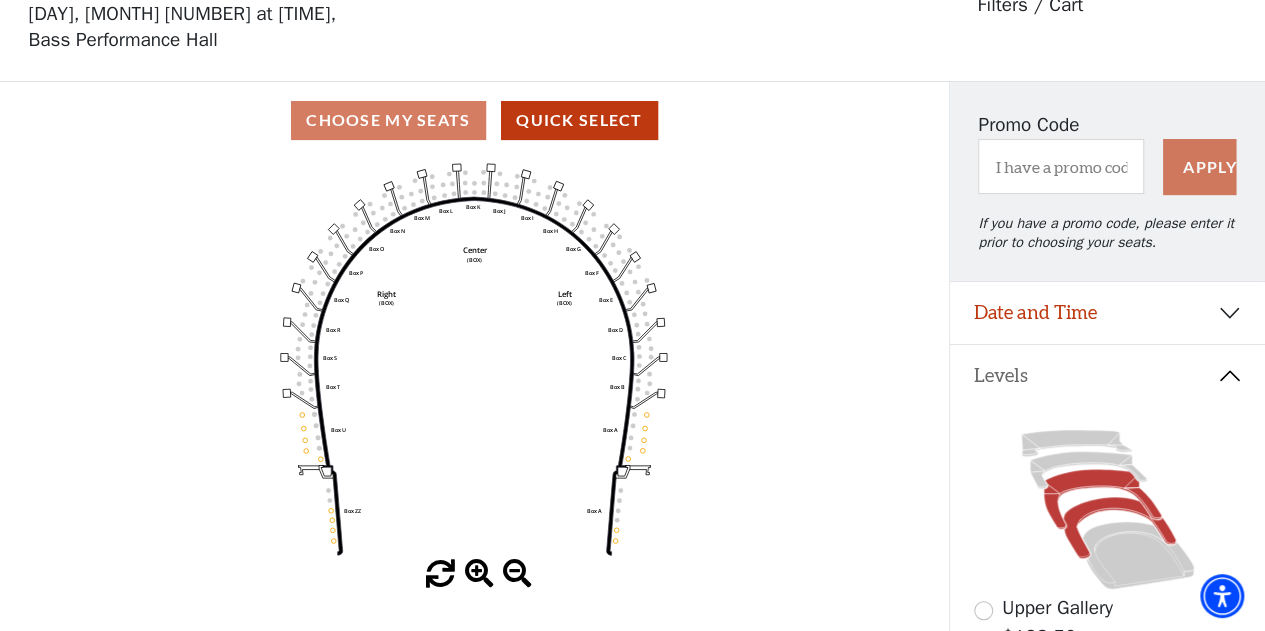 click 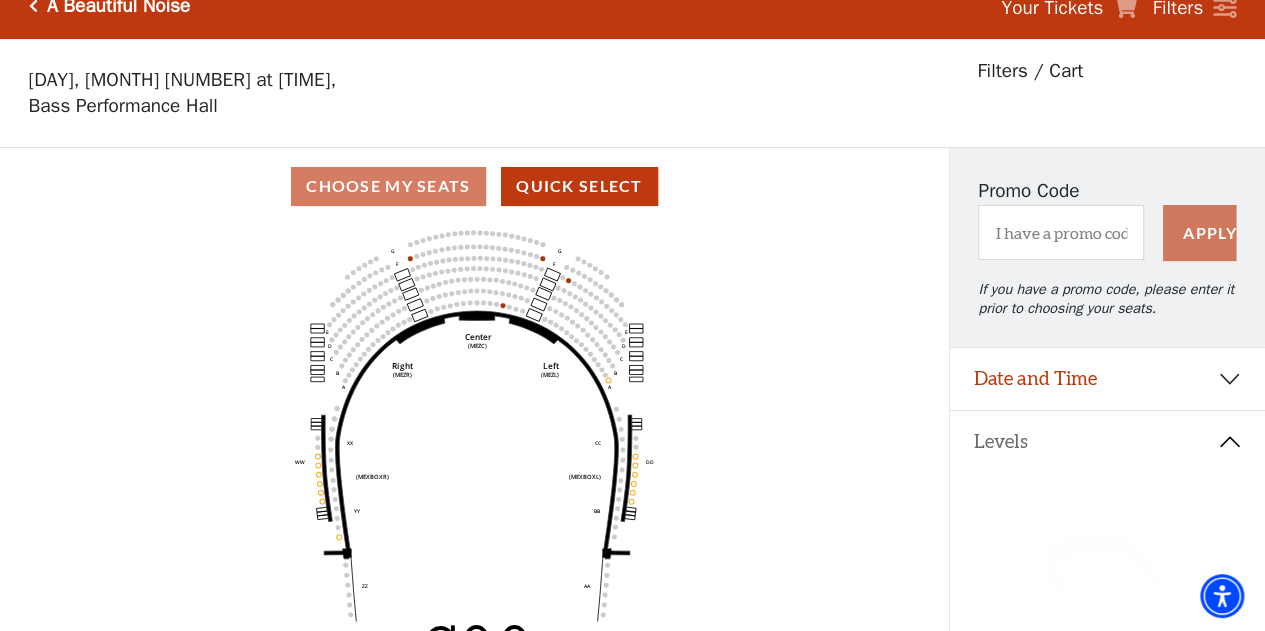 scroll, scrollTop: 0, scrollLeft: 0, axis: both 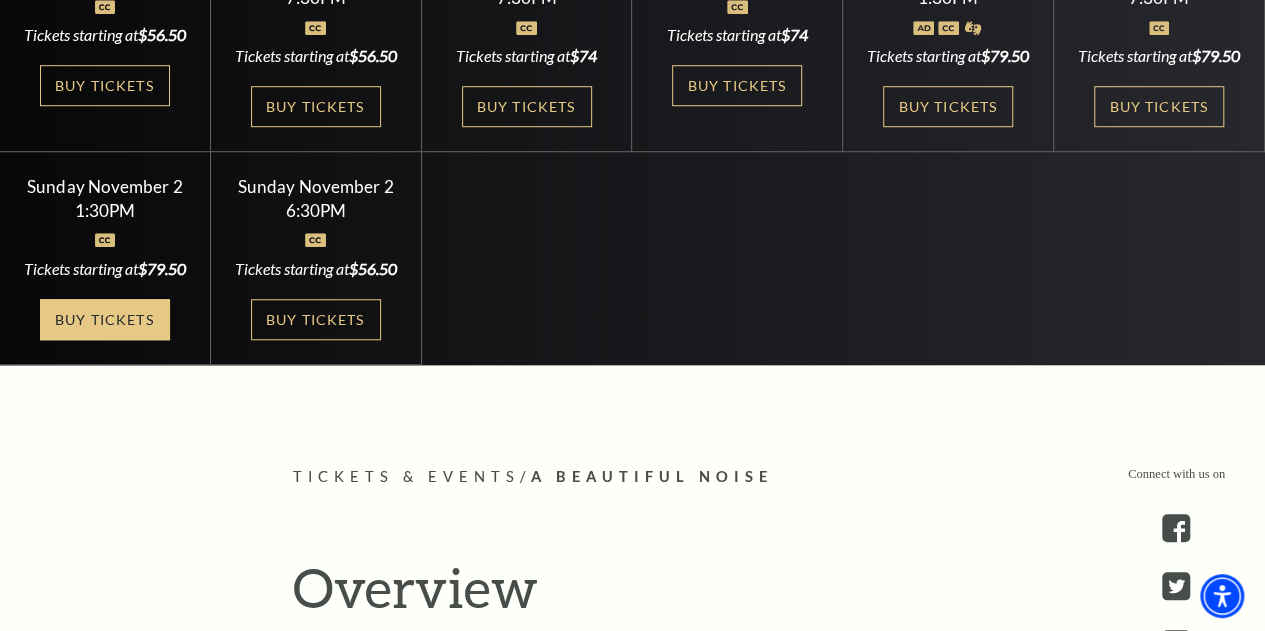 click on "Buy Tickets" at bounding box center [105, 319] 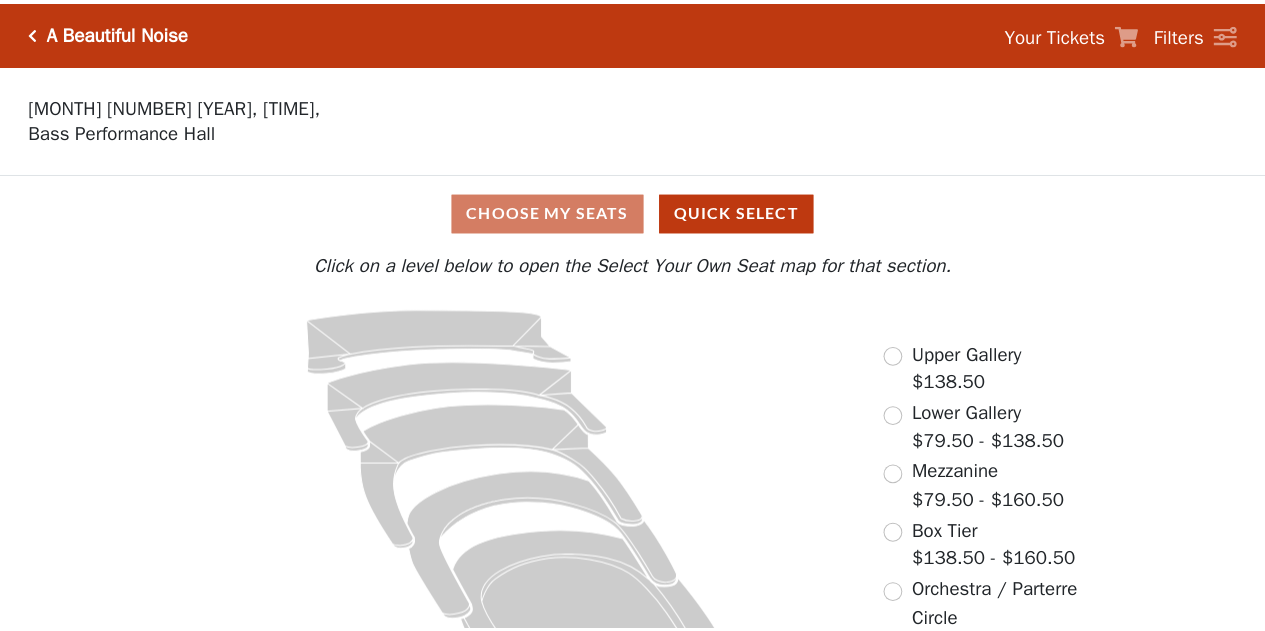 scroll, scrollTop: 0, scrollLeft: 0, axis: both 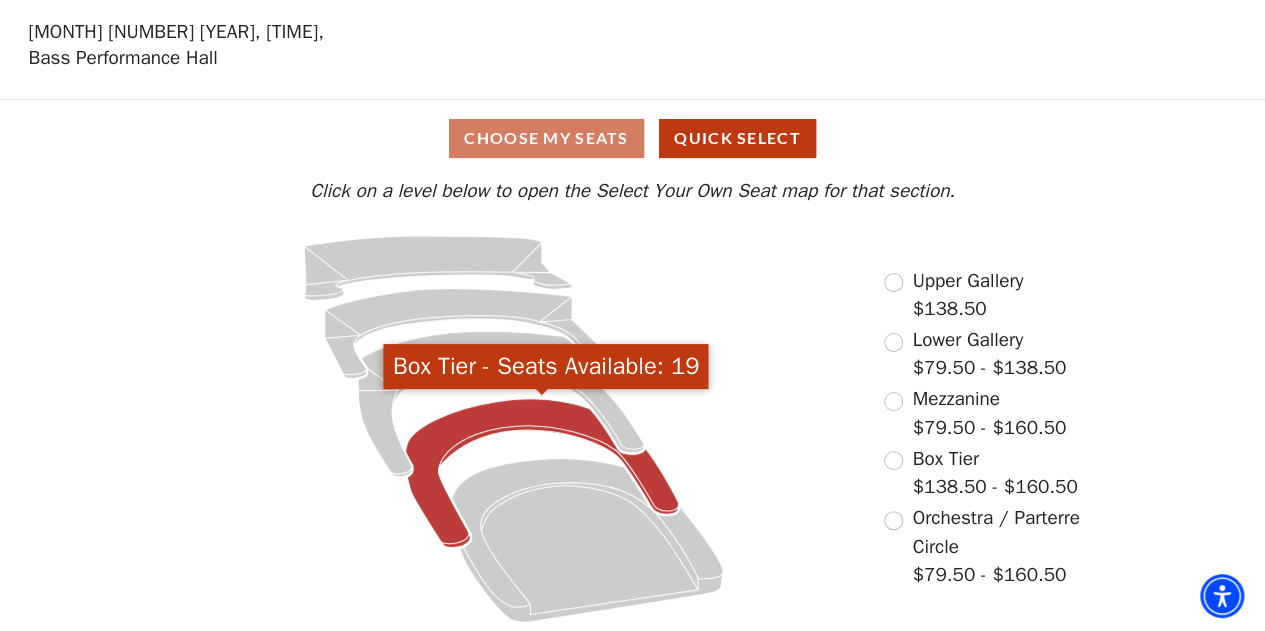 click 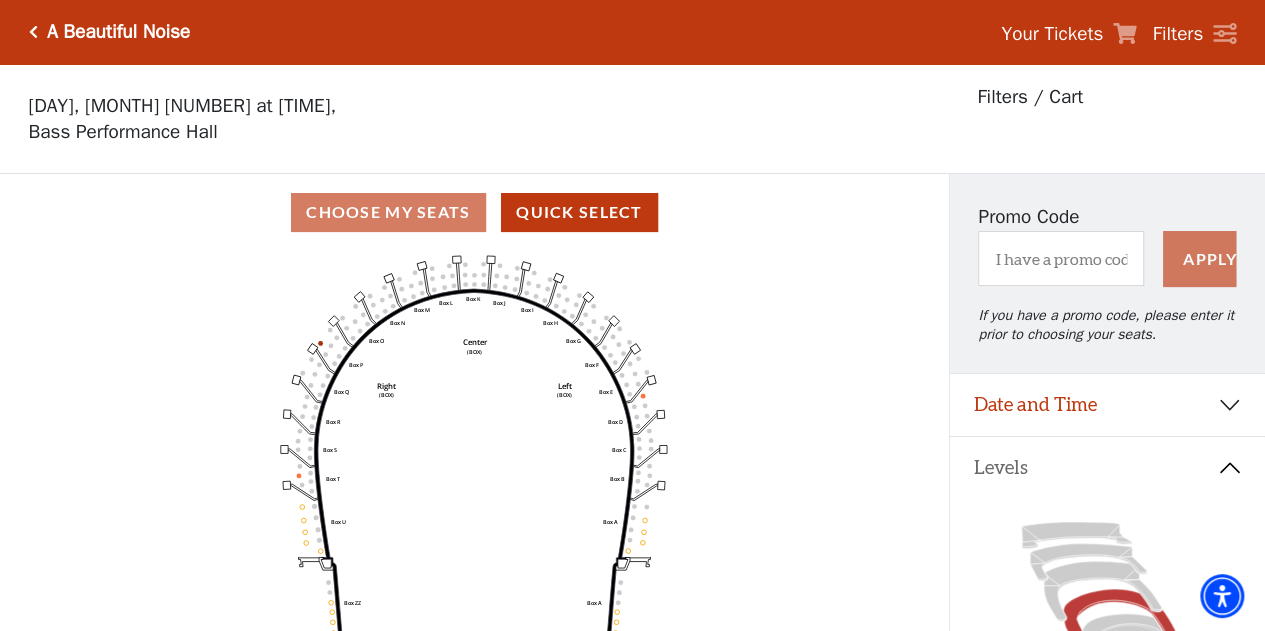 scroll, scrollTop: 400, scrollLeft: 0, axis: vertical 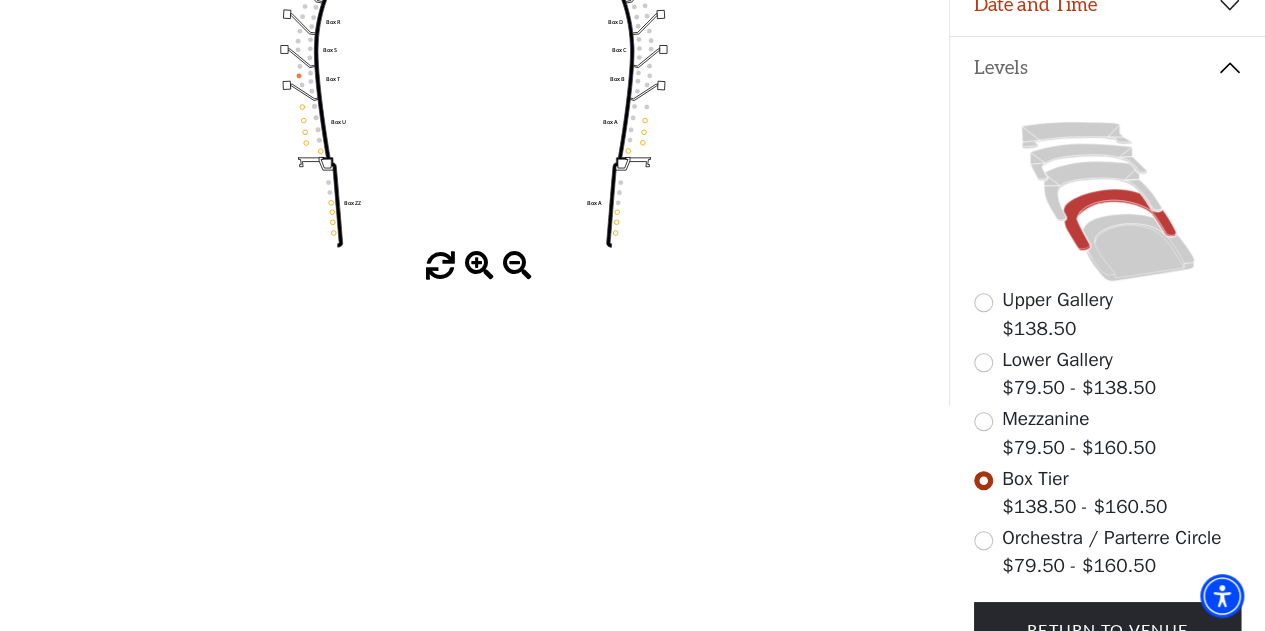 click on "Mezzanine" at bounding box center [1045, 419] 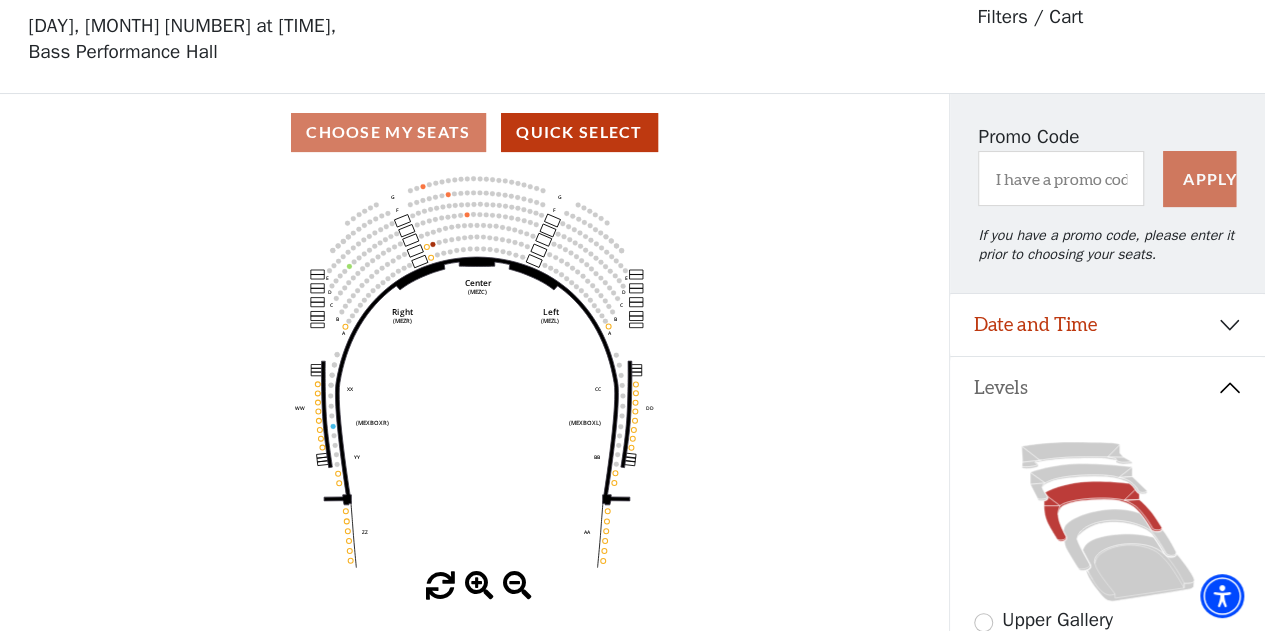 scroll, scrollTop: 92, scrollLeft: 0, axis: vertical 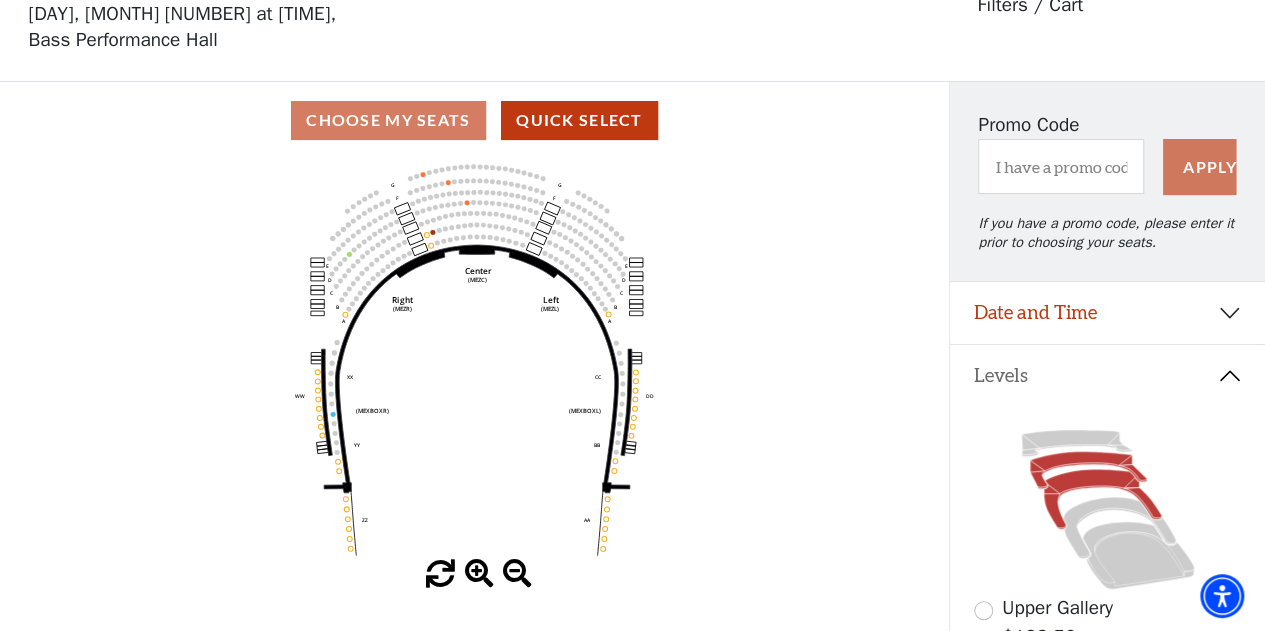 click 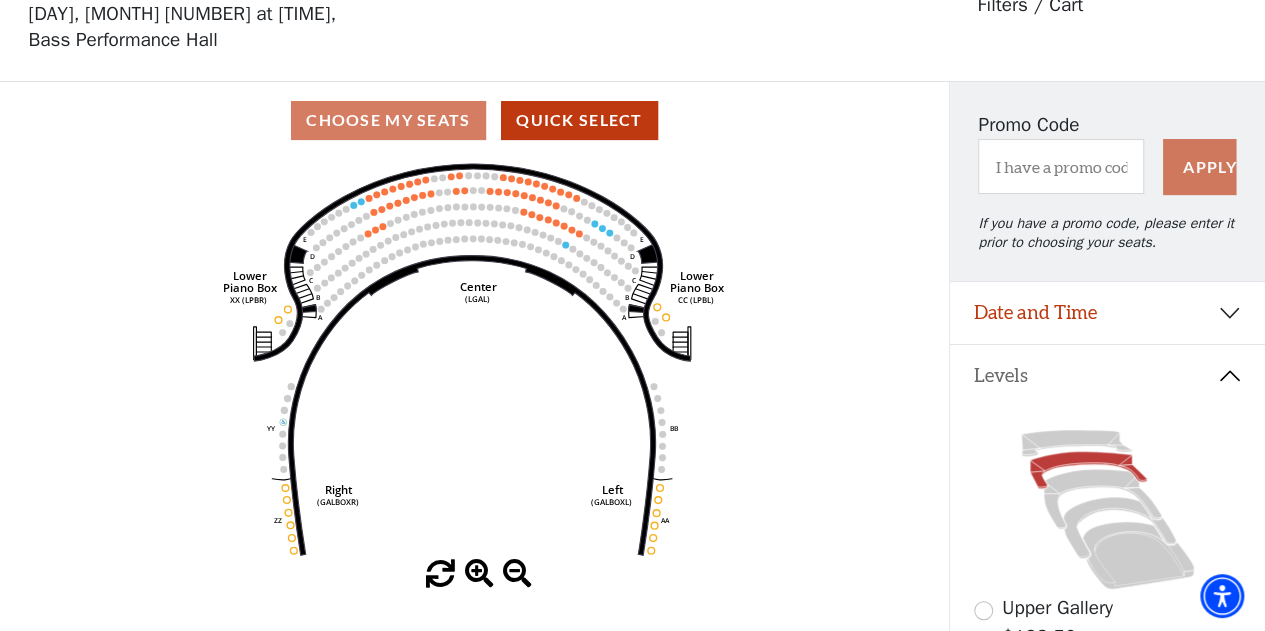 scroll, scrollTop: 92, scrollLeft: 0, axis: vertical 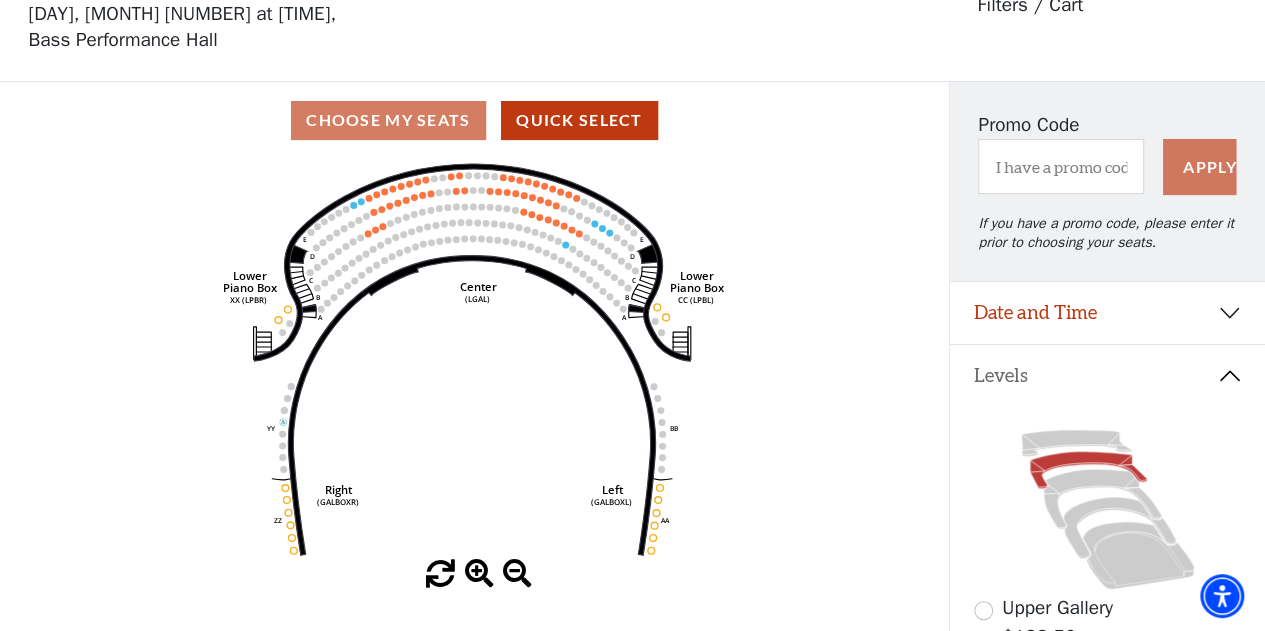 click on "Right   (GALBOXR)   E   D   C   B   A   E   D   C   B   A   YY   ZZ   Left   (GALBOXL)   BB   AA   Center   Lower   Piano Box   (LGAL)   CC (LPBL)   Lower   Piano Box   XX (LPBR)" 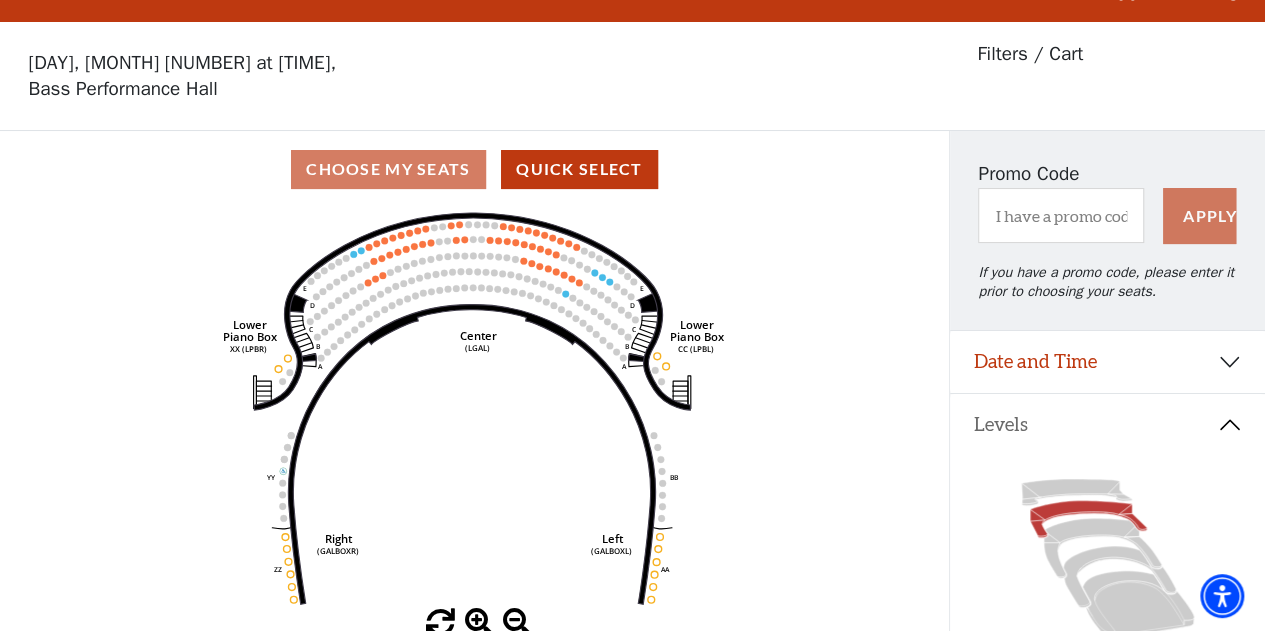 scroll, scrollTop: 0, scrollLeft: 0, axis: both 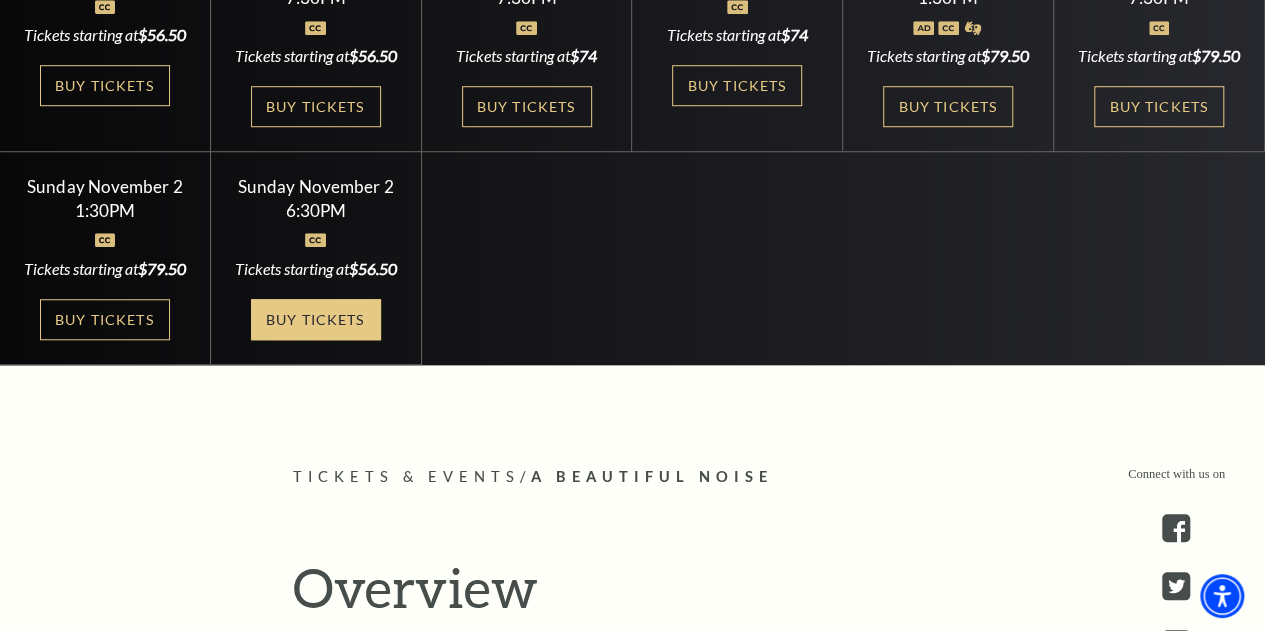 click on "Buy Tickets" at bounding box center (316, 319) 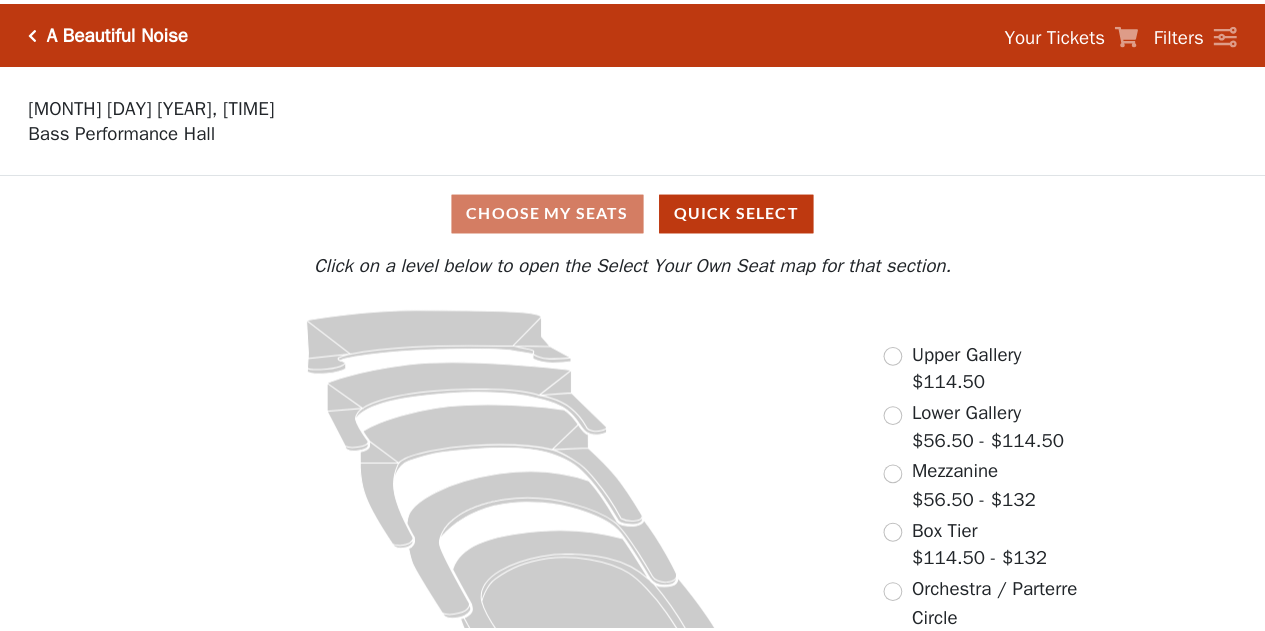 scroll, scrollTop: 0, scrollLeft: 0, axis: both 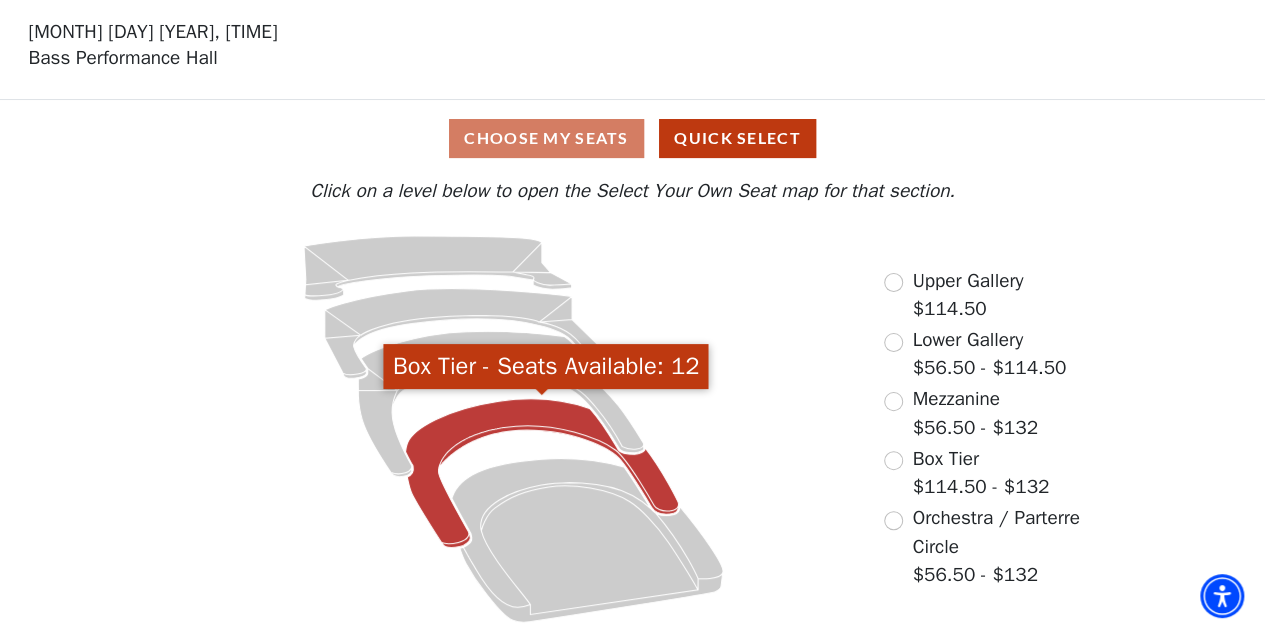 click 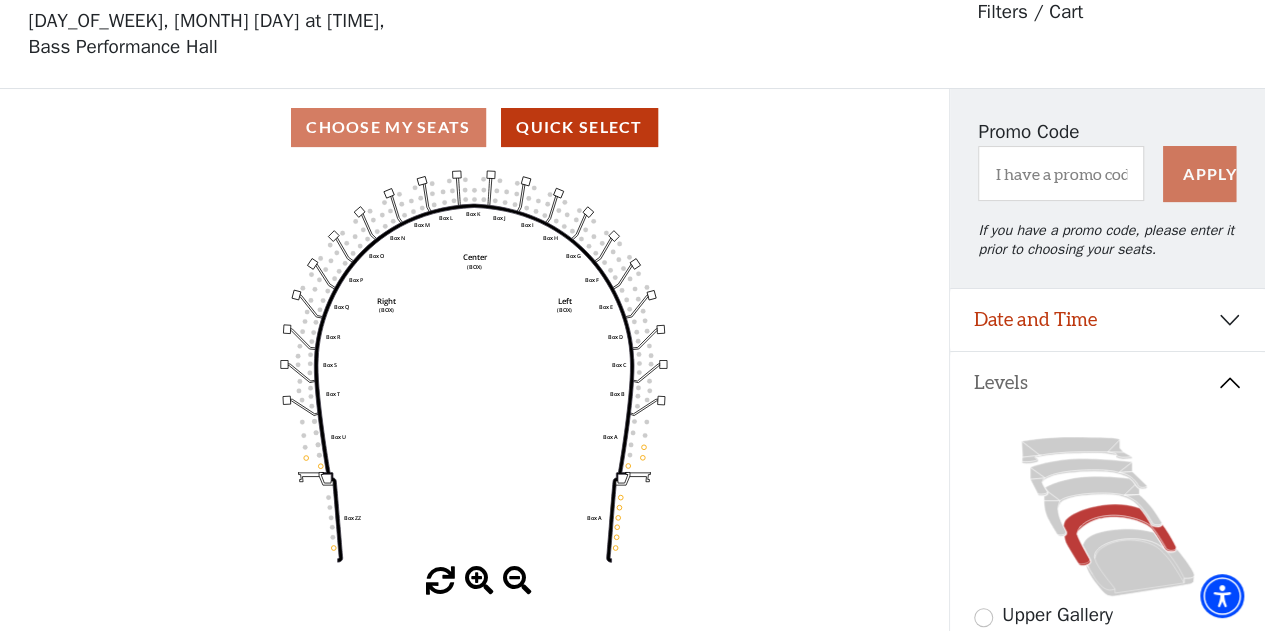 scroll, scrollTop: 92, scrollLeft: 0, axis: vertical 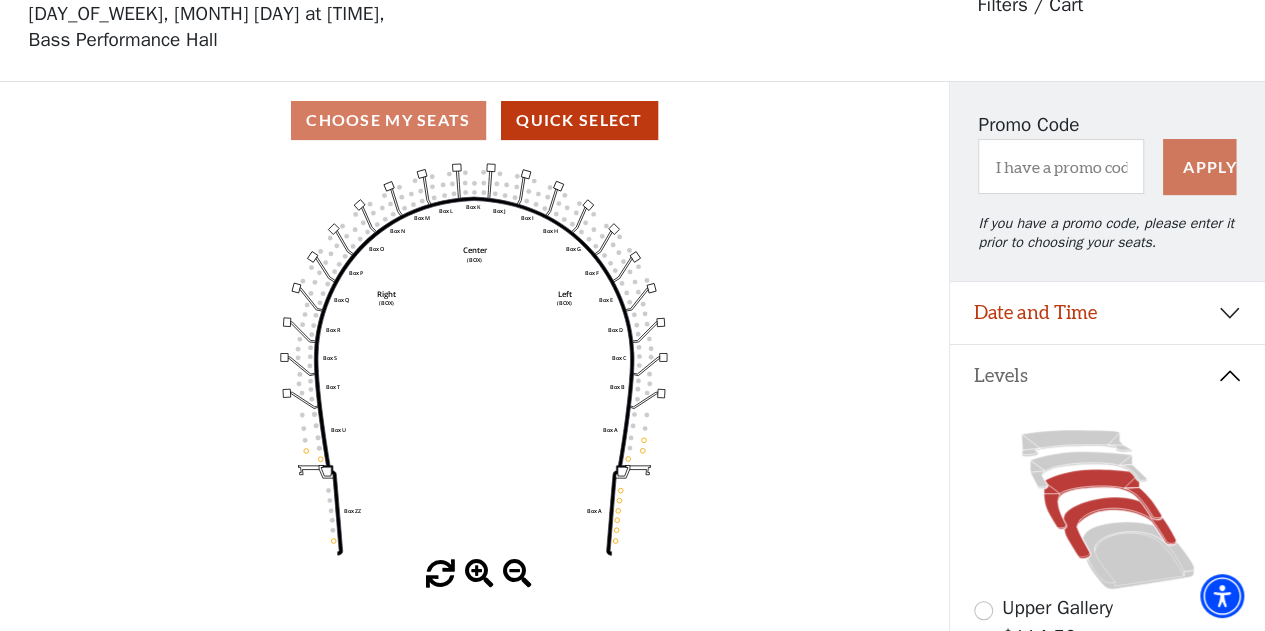 click 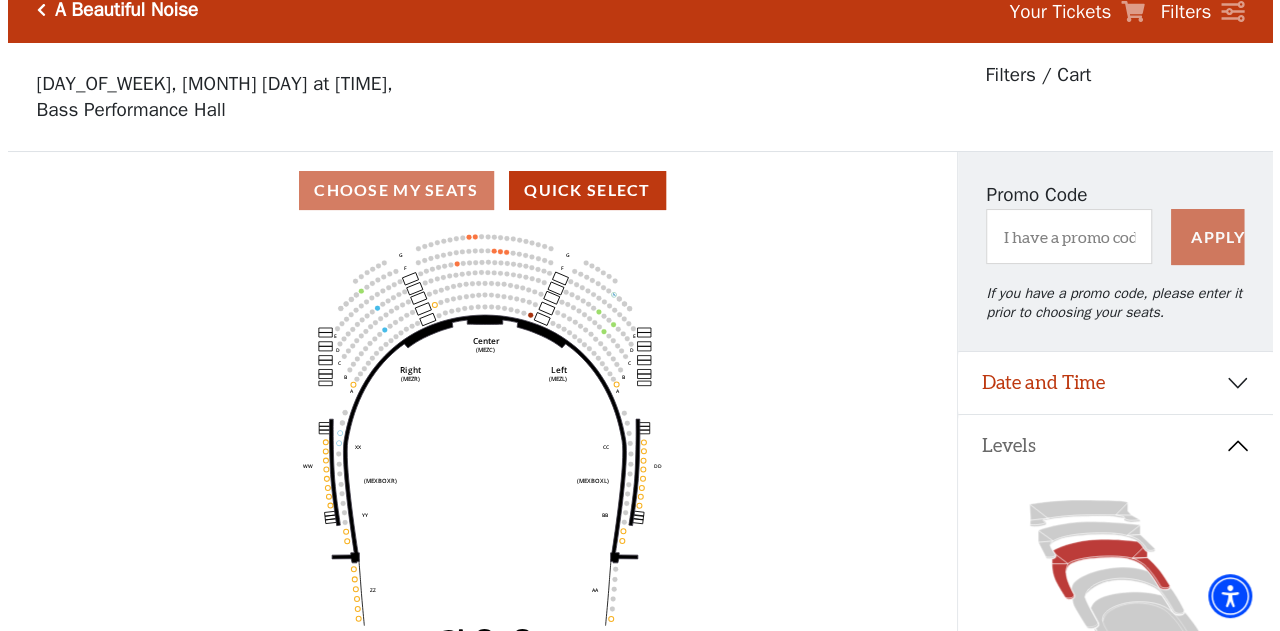 scroll, scrollTop: 0, scrollLeft: 0, axis: both 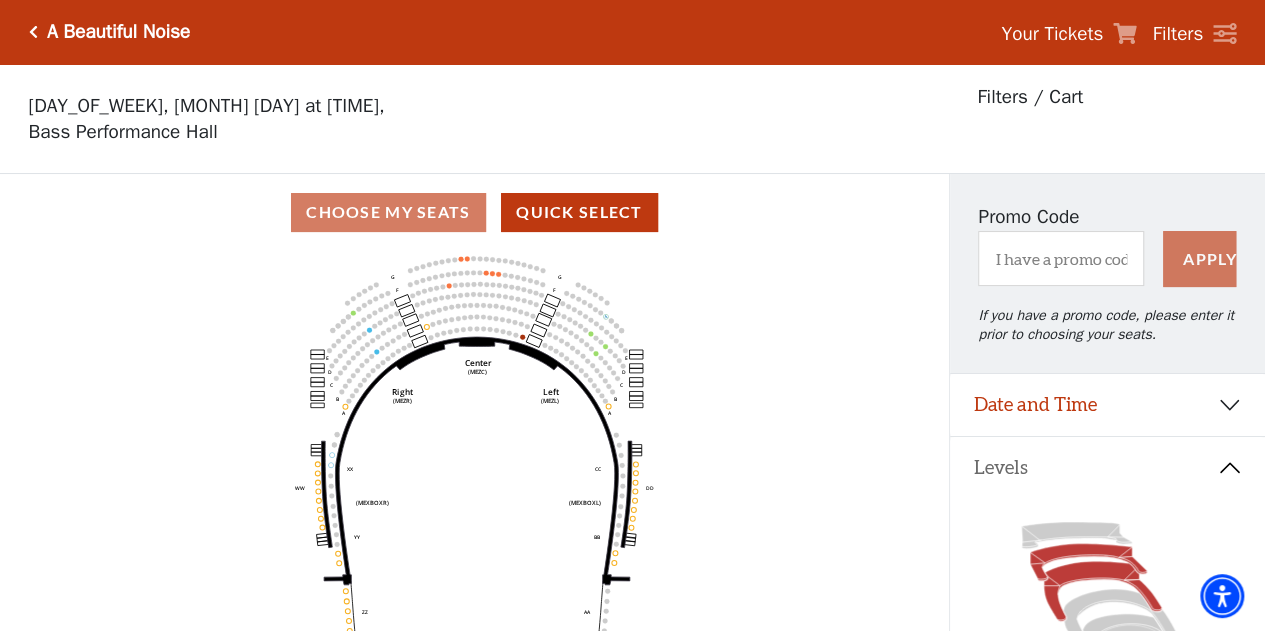 click 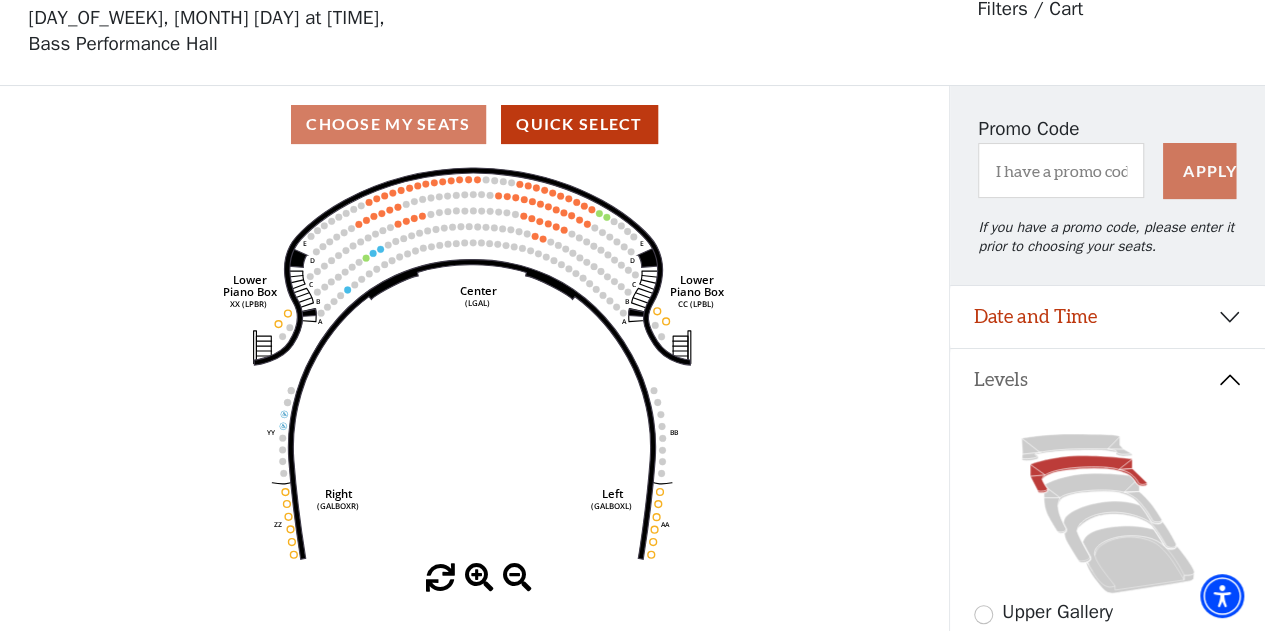 scroll, scrollTop: 92, scrollLeft: 0, axis: vertical 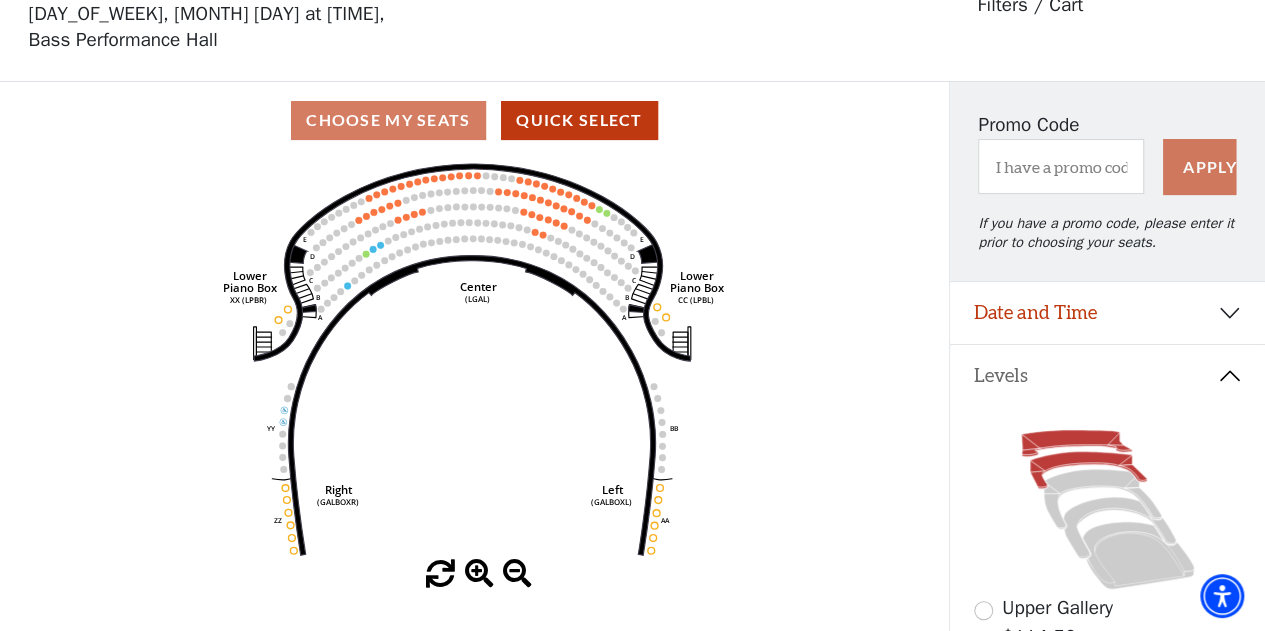 click 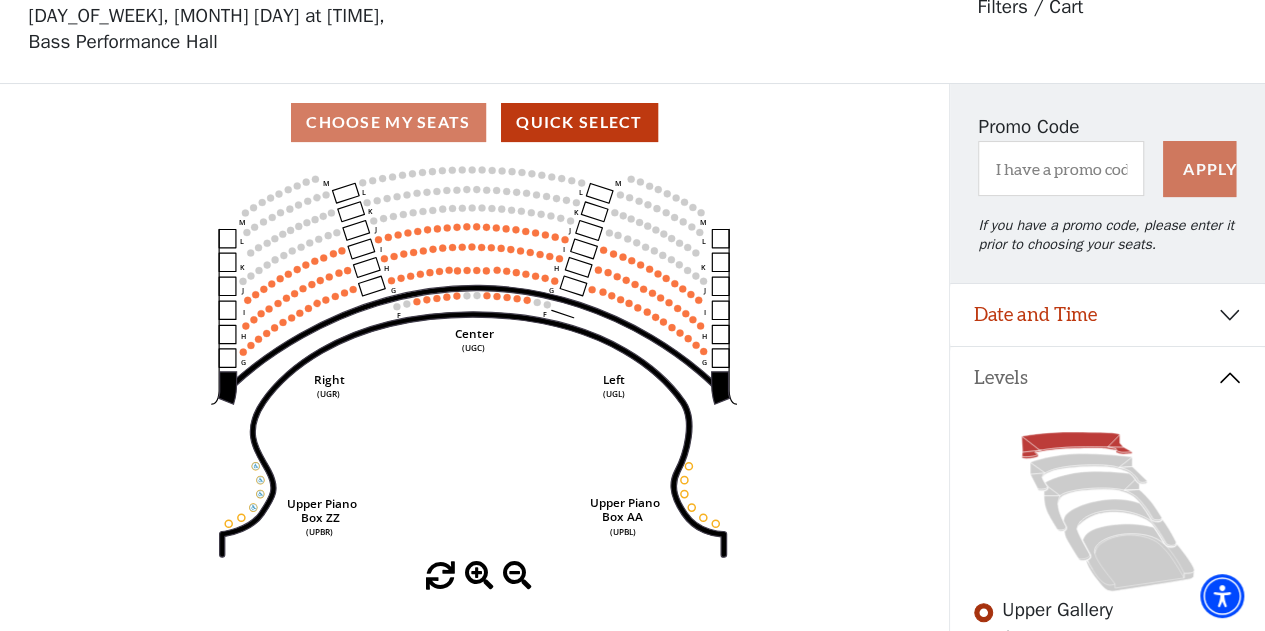 scroll, scrollTop: 92, scrollLeft: 0, axis: vertical 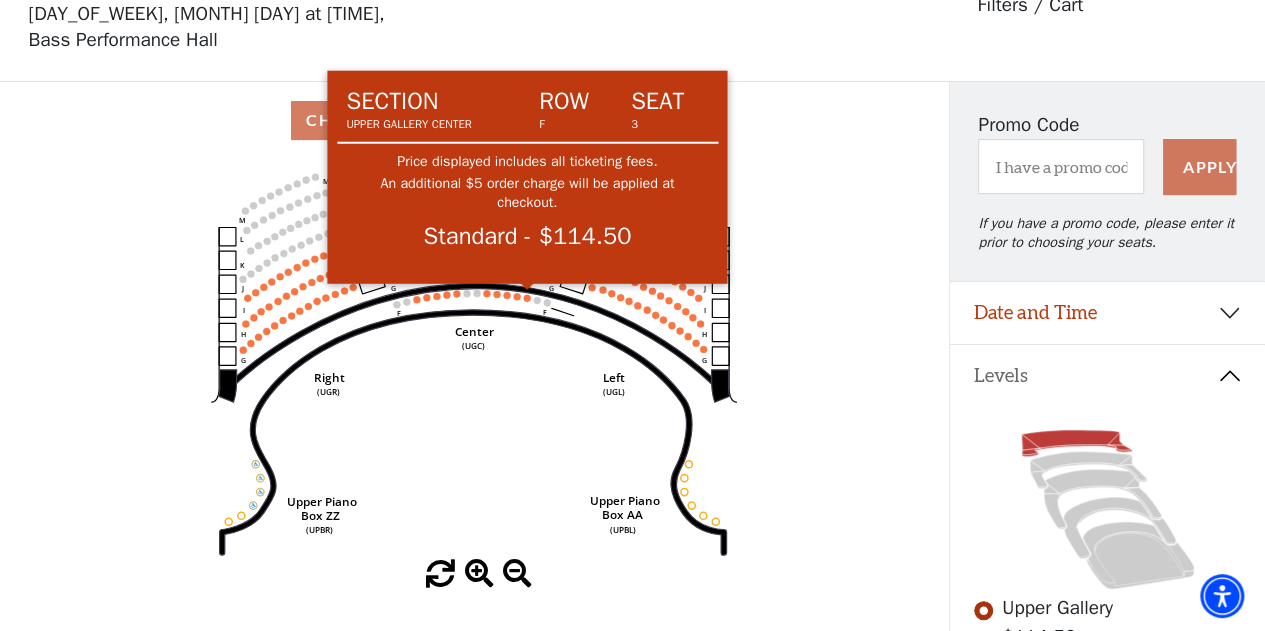 click 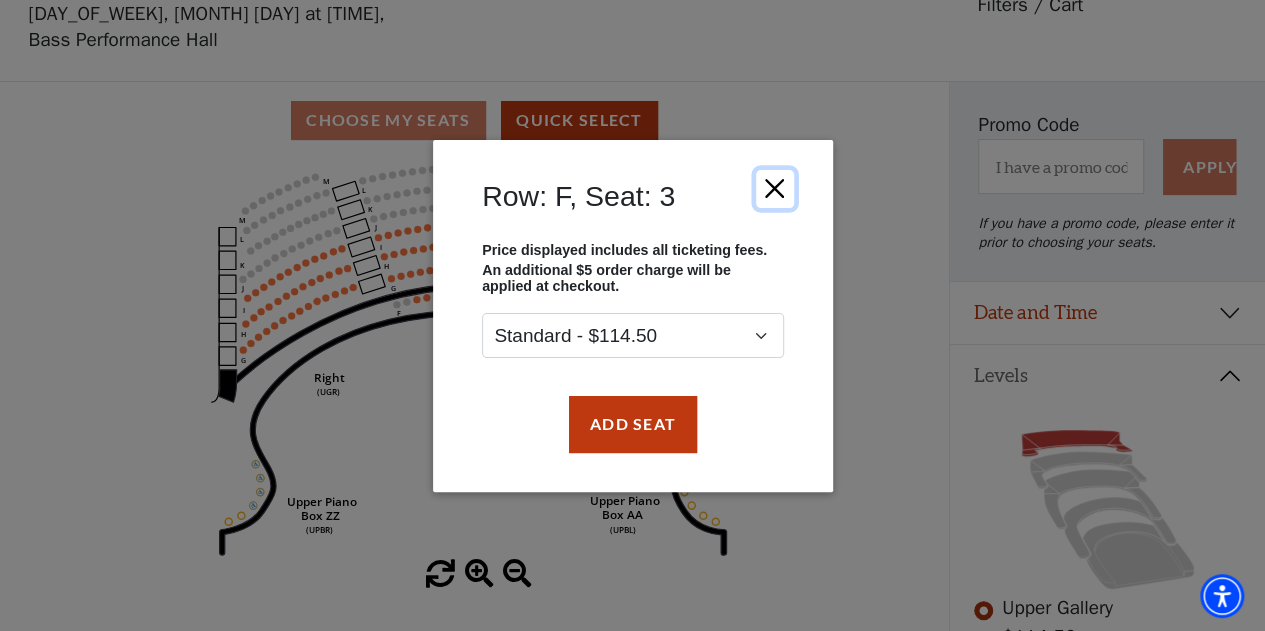 click at bounding box center [774, 188] 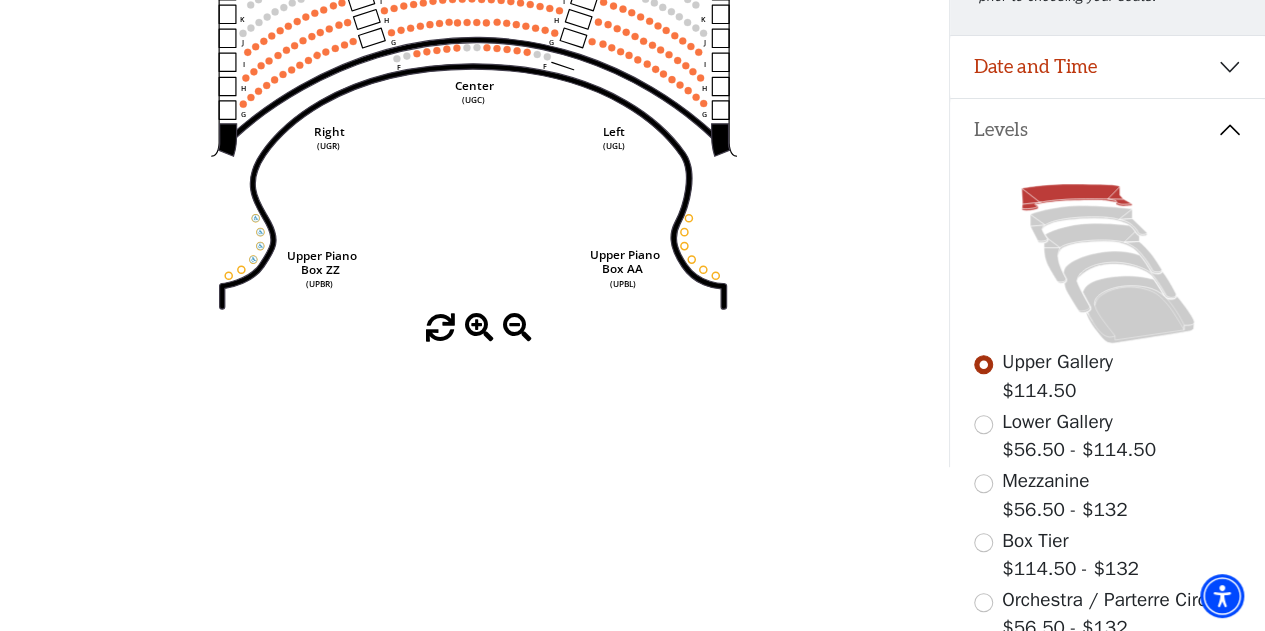 scroll, scrollTop: 89, scrollLeft: 0, axis: vertical 